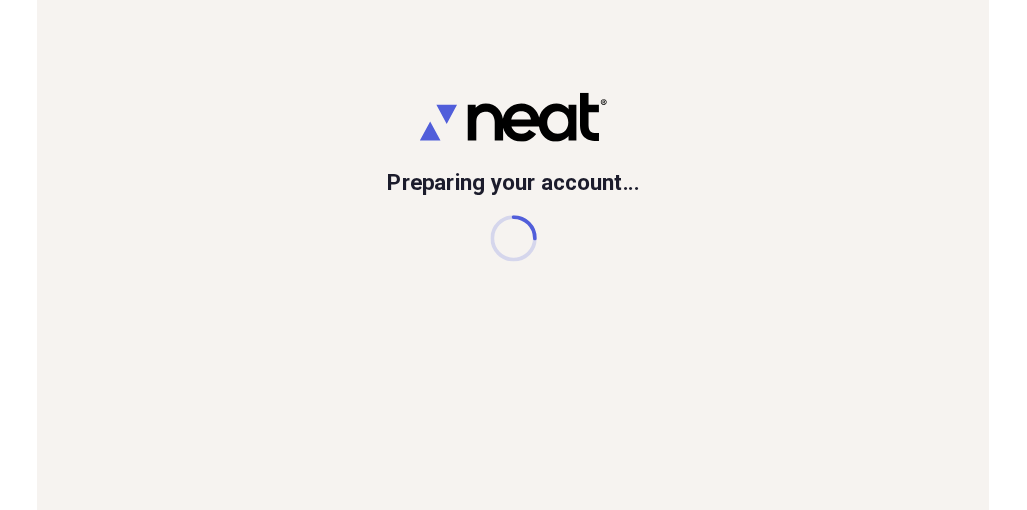 scroll, scrollTop: 0, scrollLeft: 0, axis: both 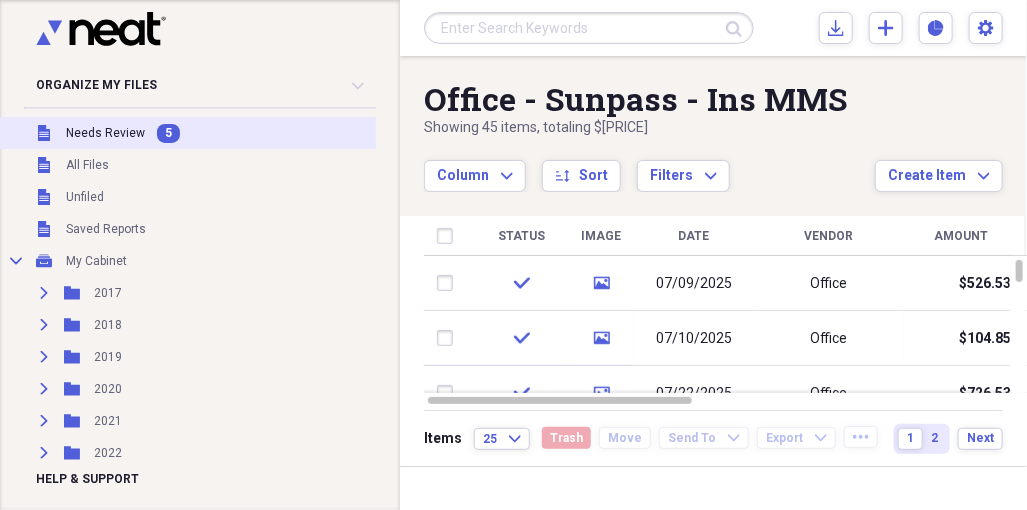 click on "Needs Review" at bounding box center (105, 133) 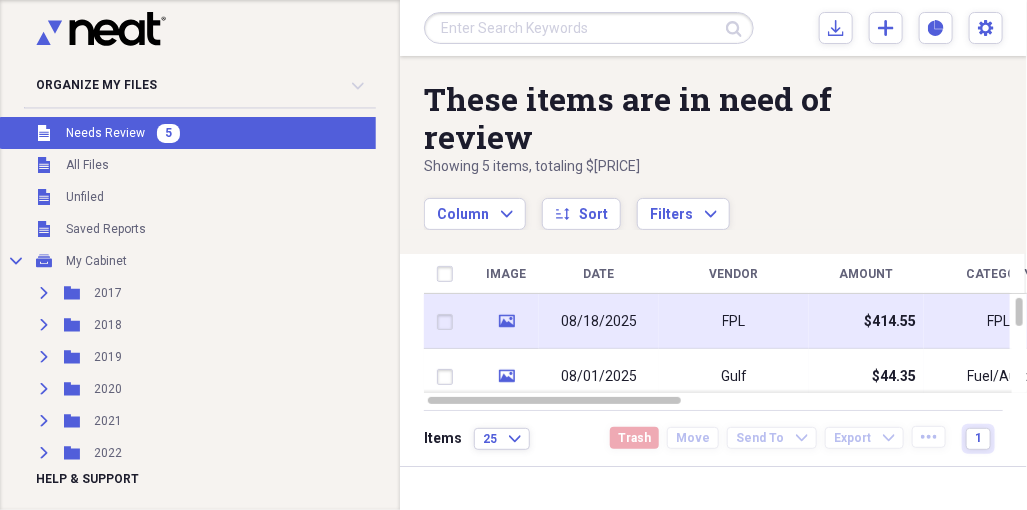 click on "08/18/2025" at bounding box center [599, 321] 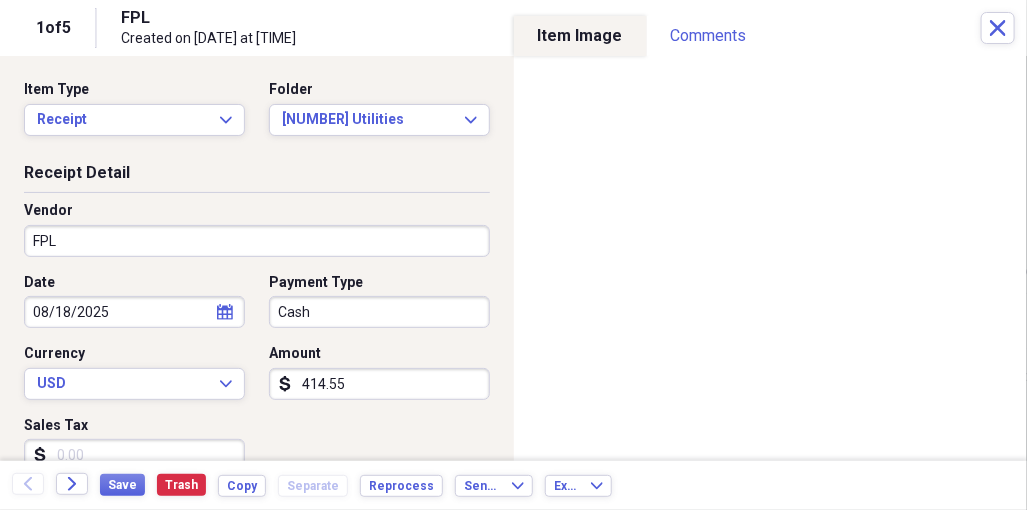 scroll, scrollTop: 100, scrollLeft: 0, axis: vertical 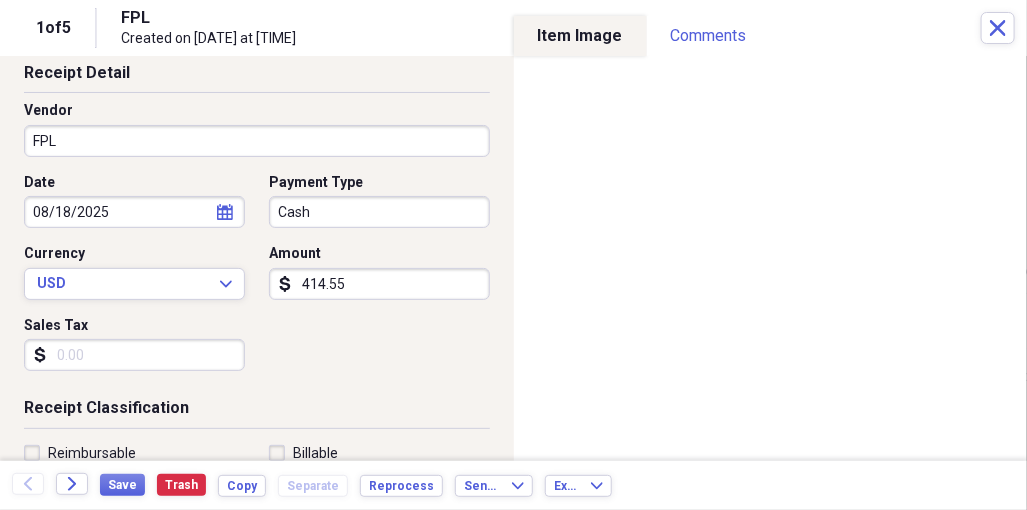 select on "7" 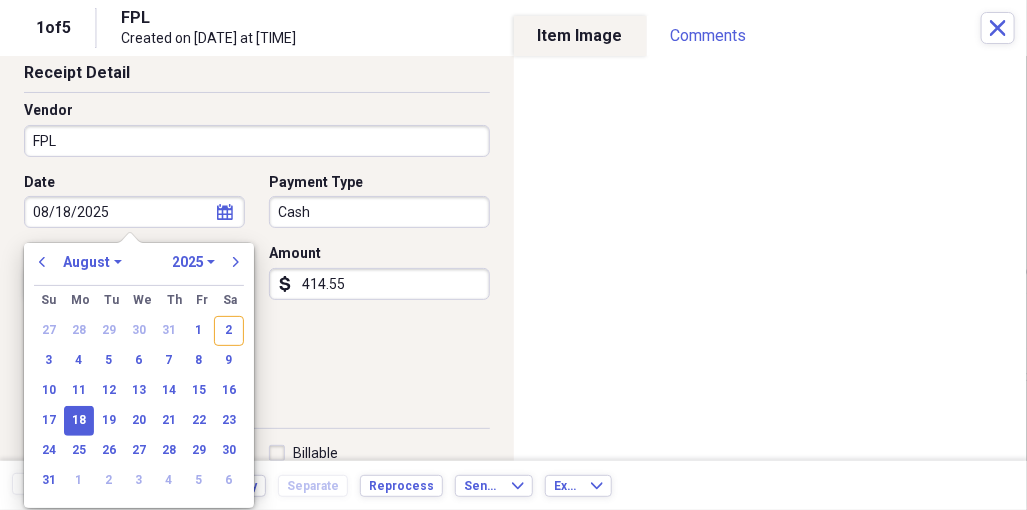 drag, startPoint x: 70, startPoint y: 211, endPoint x: -6, endPoint y: 217, distance: 76.23647 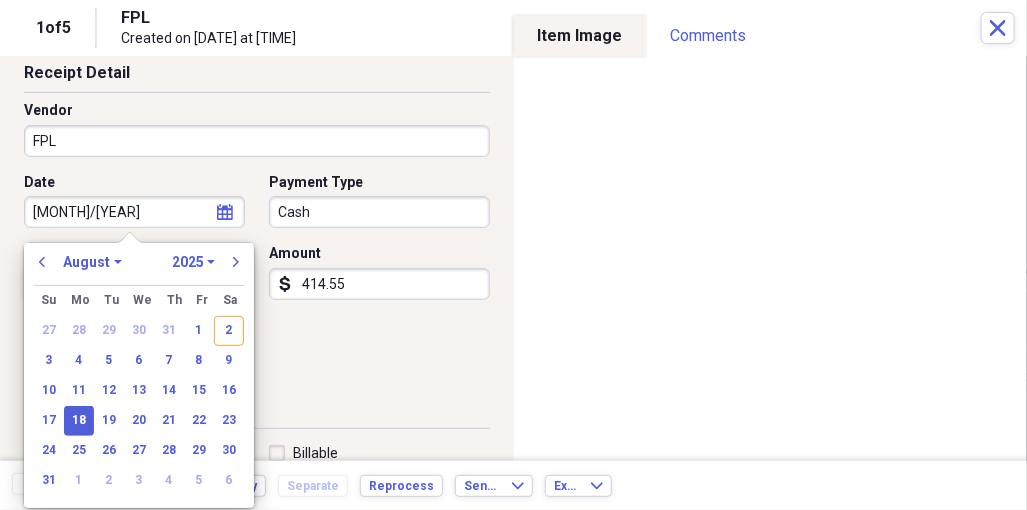 type on "6/2/2025" 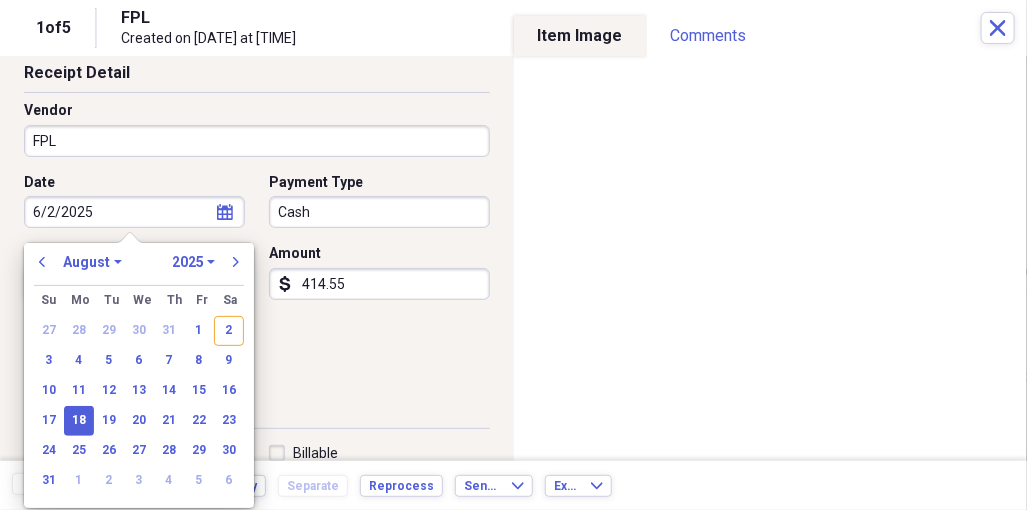 select on "5" 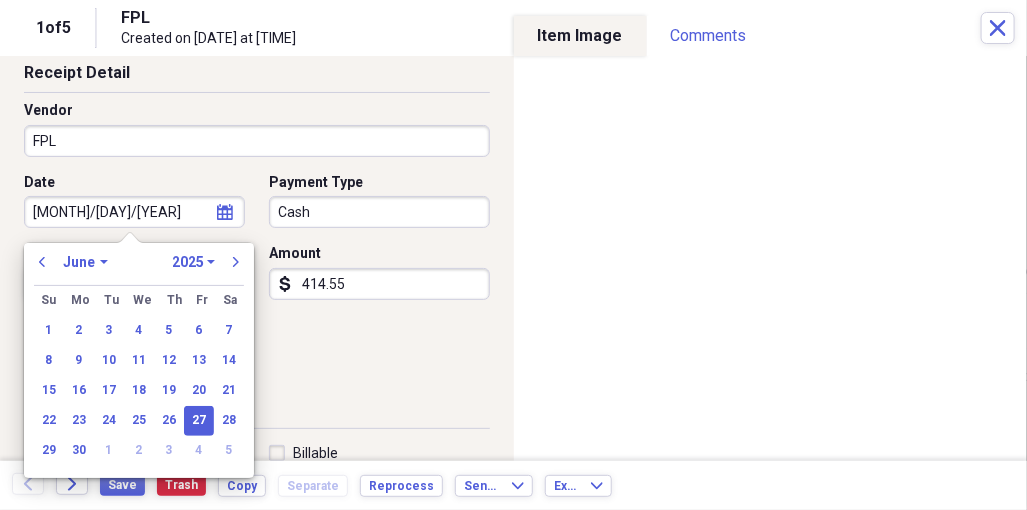 type on "06/27/2025" 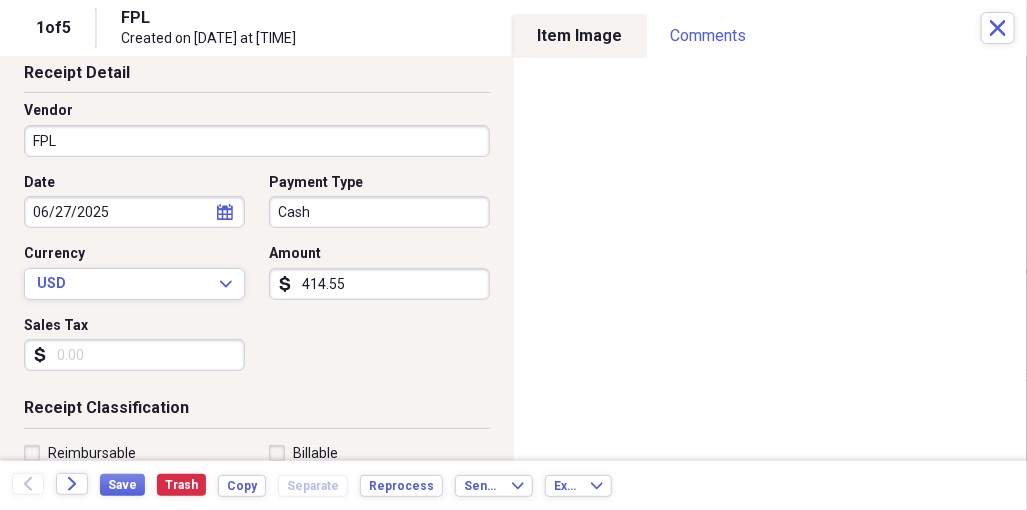 click on "Date [MONTH]/[DAY]/[YEAR] calendar Calendar Payment Type Cash Currency USD Expand Amount dollar-sign [PRICE] Sales Tax dollar-sign" at bounding box center [257, 280] 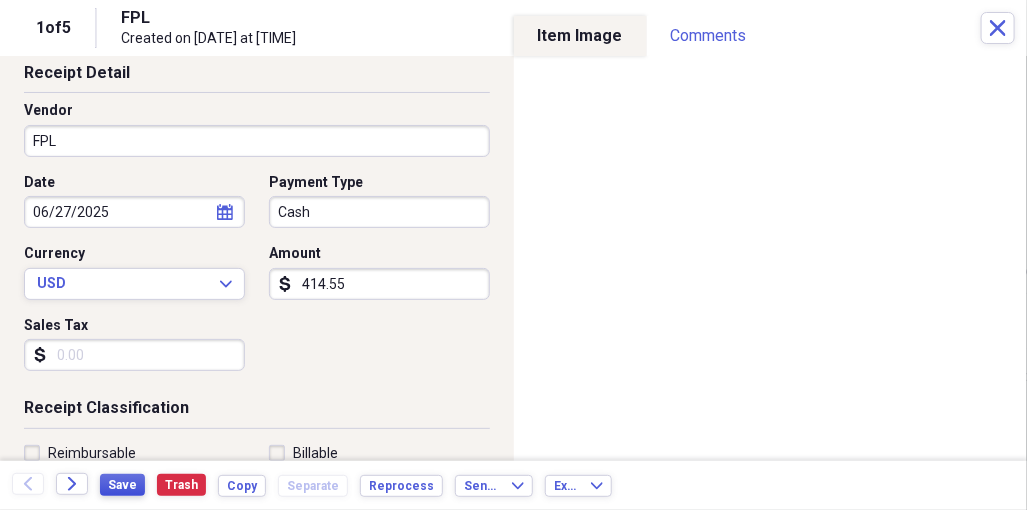 click on "Save" at bounding box center (122, 485) 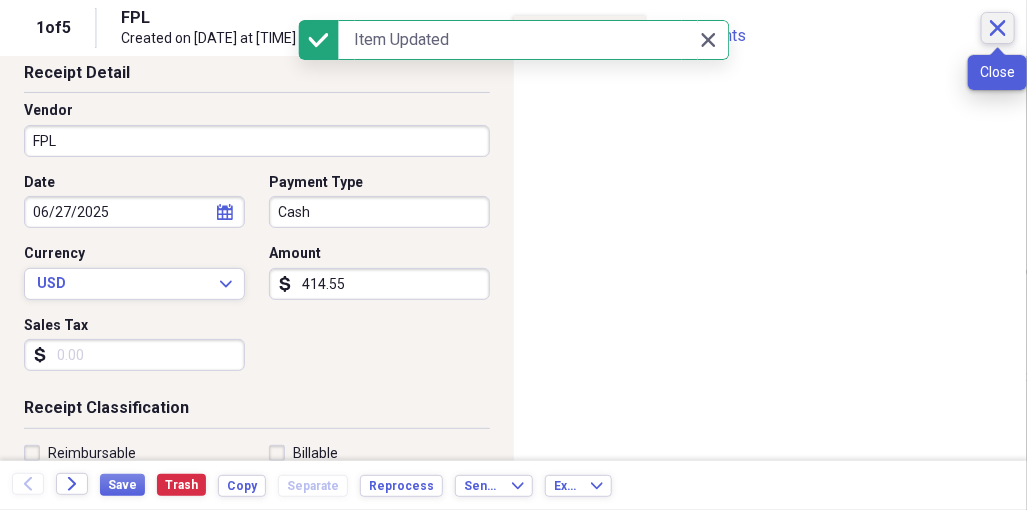click 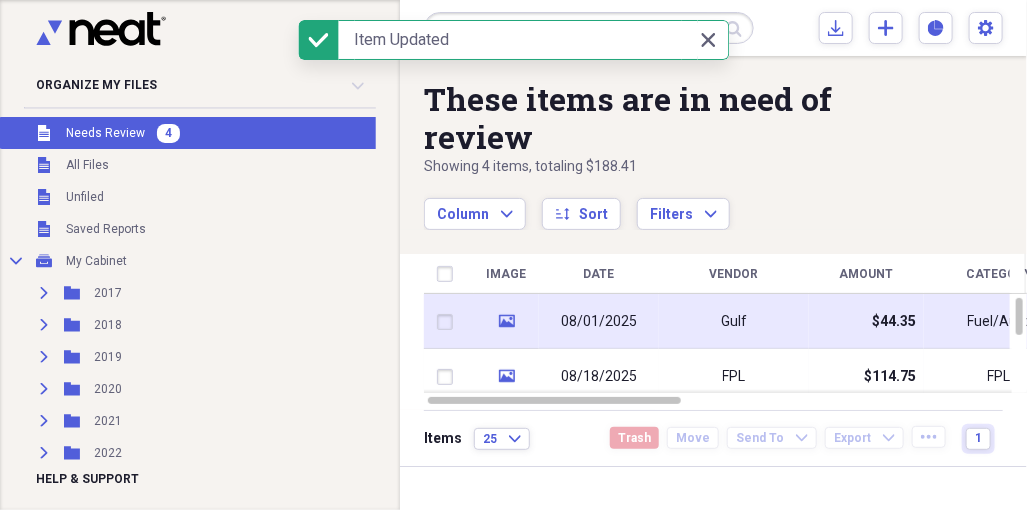 click on "08/01/2025" at bounding box center [599, 322] 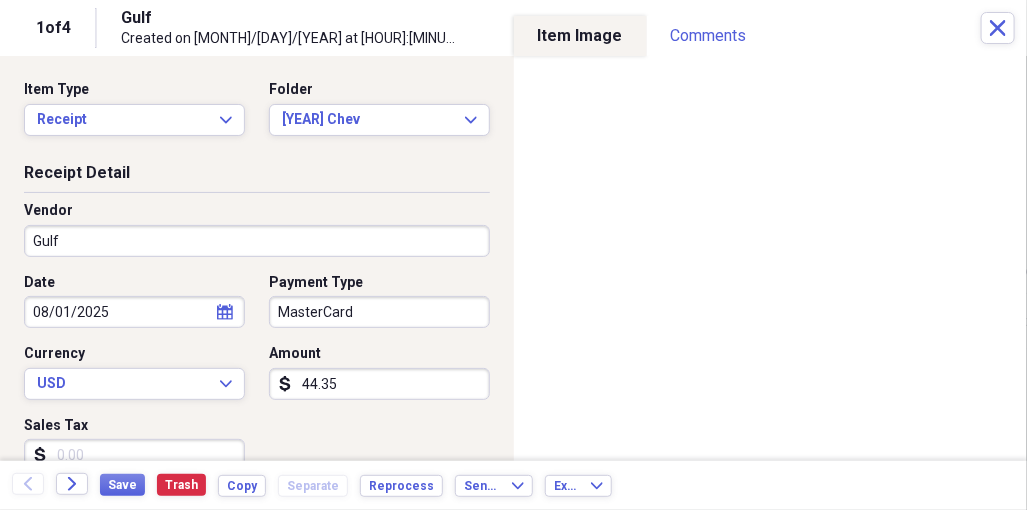 click on "Organize My Files 3 Collapse Unfiled Needs Review 3 Unfiled All Files Unfiled Unfiled Unfiled Saved Reports Collapse My Cabinet My Cabinet Add Folder Expand Folder [YEAR] Add Folder Expand Folder [YEAR] Add Folder Expand Folder [YEAR] Add Folder Expand Folder [YEAR] Add Folder Expand Folder [YEAR] Add Folder Expand Folder [YEAR] Add Folder Expand Folder [YEAR] Add Folder Expand Folder BUSINESS [YEAR] Add Folder Expand Folder MM [YEAR] [STATE] Add Folder Collapse Open Folder MMS [YEAR] [STATE] Add Folder Expand Folder [NUMBER] [STREET] SOLD [DATE] Add Folder Expand Folder [NUMBER] [STREET] Add Folder Expand Folder [NUMBER] [STREET] Add Folder Expand Folder [NUMBER] MMS [DATE] Add Folder Expand Folder [NUMBER]-[NUMBER] MMS Add Folder Expand Folder [NUMBER]-[NUMBER] MMS Add Folder Expand Folder [NUMBER] MMS [DATE] Add Folder Expand Folder [NUMBER] MMS [DATE] Add Folder Expand Folder [NUMBER] MMS [DATE] Add Folder Expand Folder [NUMBER]-[NUMBER] MMS Add Folder Expand Folder [NUMBER]-[NUMBER] MMS Add Folder Expand Folder [NUMBER]-[NUMBER] MMS Add Folder" at bounding box center [513, 255] 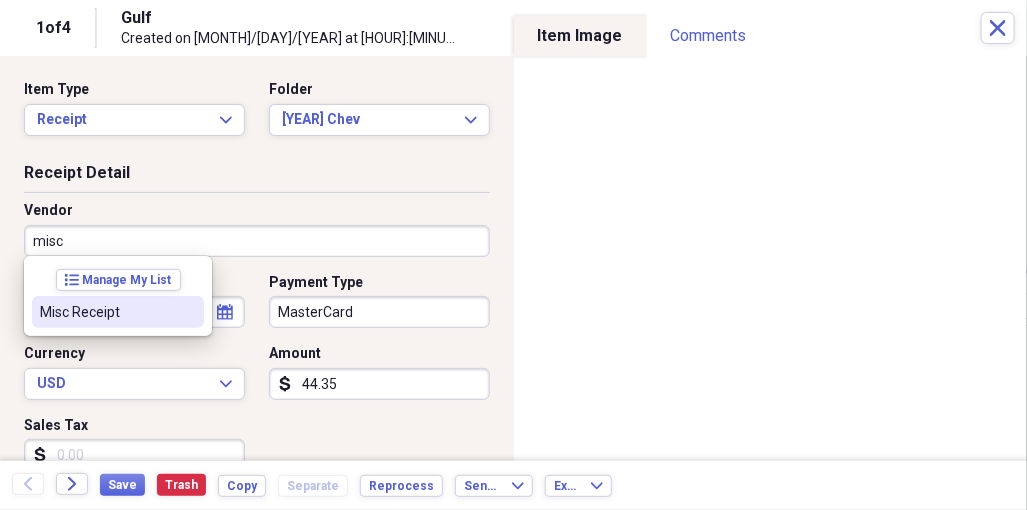 click on "Misc Receipt" at bounding box center [106, 312] 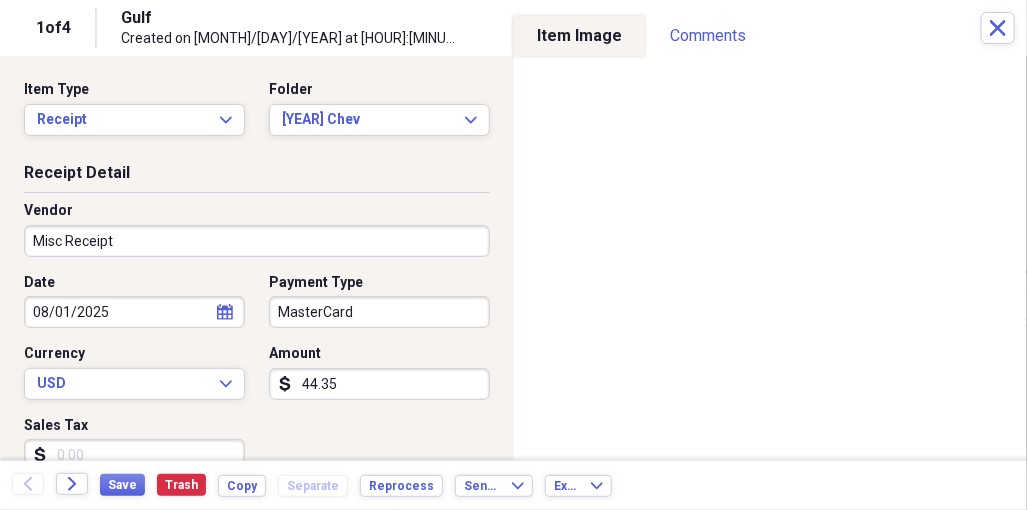 click on "Organize My Files 3 Collapse Unfiled Needs Review 3 Unfiled All Files Unfiled Unfiled Unfiled Saved Reports Collapse My Cabinet My Cabinet Add Folder Expand Folder [YEAR] Add Folder Expand Folder [YEAR] Add Folder Expand Folder [YEAR] Add Folder Expand Folder [YEAR] Add Folder Expand Folder [YEAR] Add Folder Expand Folder [YEAR] Add Folder Expand Folder [YEAR] Add Folder Expand Folder BUSINESS [YEAR] Add Folder Expand Folder MM [YEAR] [STATE] Add Folder Collapse Open Folder MMS [YEAR] [STATE] Add Folder Expand Folder [NUMBER] [STREET] SOLD [DATE] Add Folder Expand Folder [NUMBER] [STREET] Add Folder Expand Folder [NUMBER] [STREET] Add Folder Expand Folder [NUMBER] MMS [DATE] Add Folder Expand Folder [NUMBER]-[NUMBER] MMS Add Folder Expand Folder [NUMBER]-[NUMBER] MMS Add Folder Expand Folder [NUMBER] MMS [DATE] Add Folder Expand Folder [NUMBER] MMS [DATE] Add Folder Expand Folder [NUMBER] MMS [DATE] Add Folder Expand Folder [NUMBER]-[NUMBER] MMS Add Folder Expand Folder [NUMBER]-[NUMBER] MMS Add Folder Expand Folder [NUMBER]-[NUMBER] MMS Add Folder" at bounding box center [513, 255] 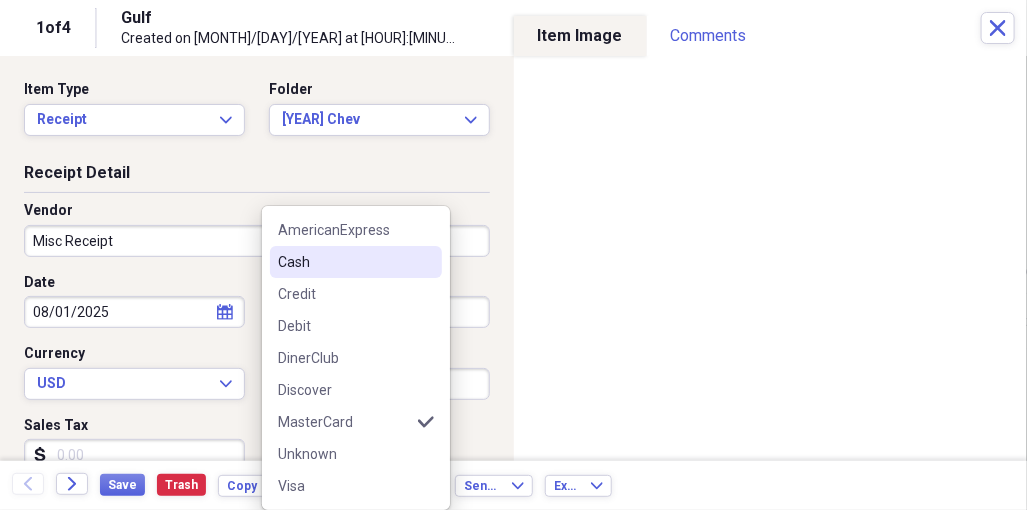 click on "Cash" at bounding box center (344, 262) 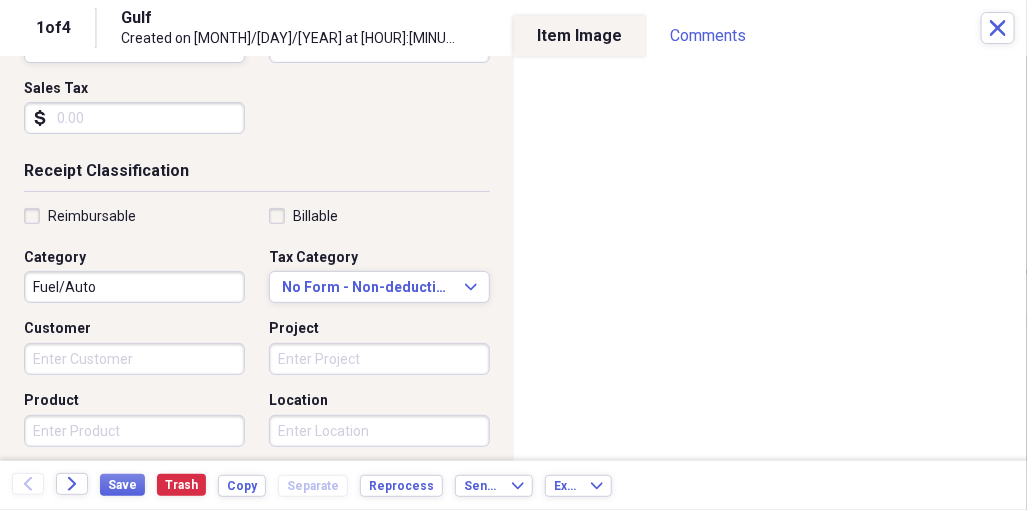 scroll, scrollTop: 400, scrollLeft: 0, axis: vertical 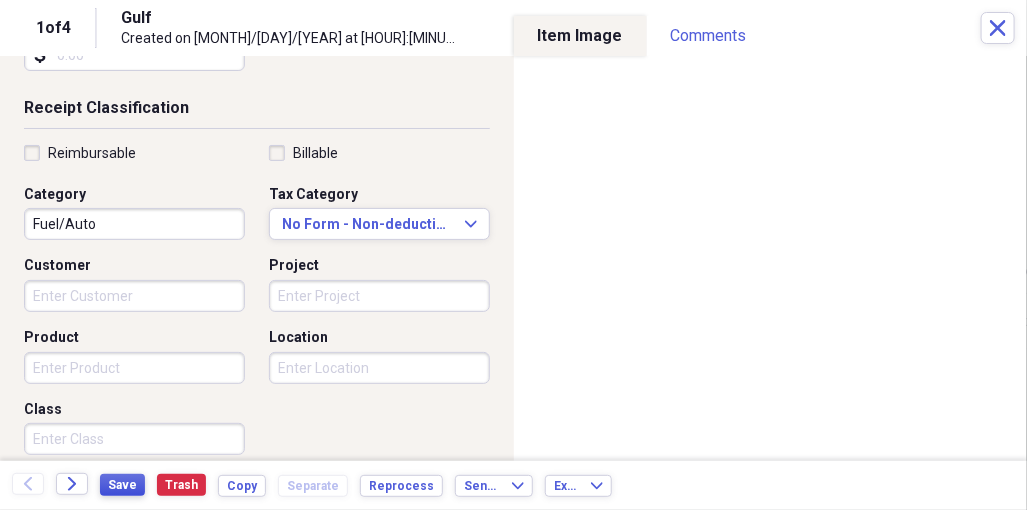 click on "Save" at bounding box center [122, 485] 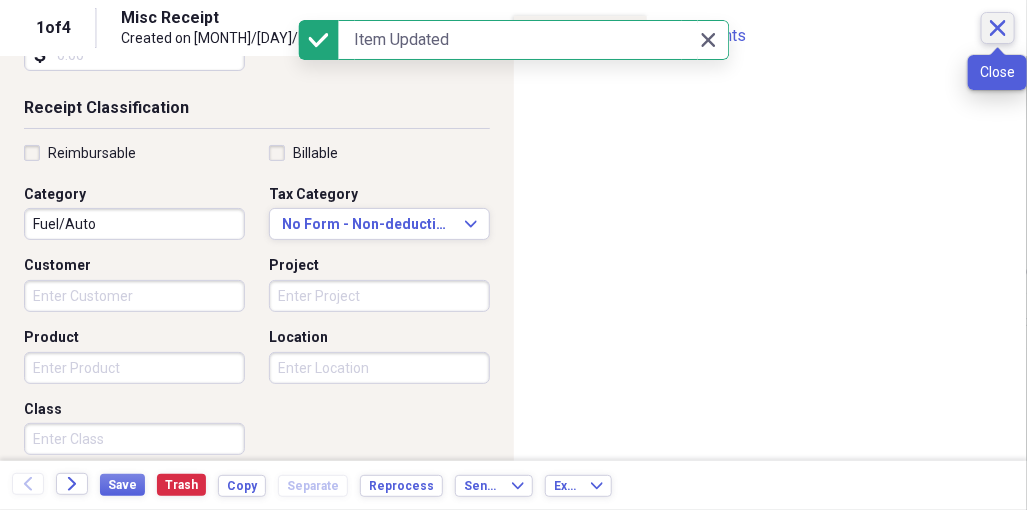 click 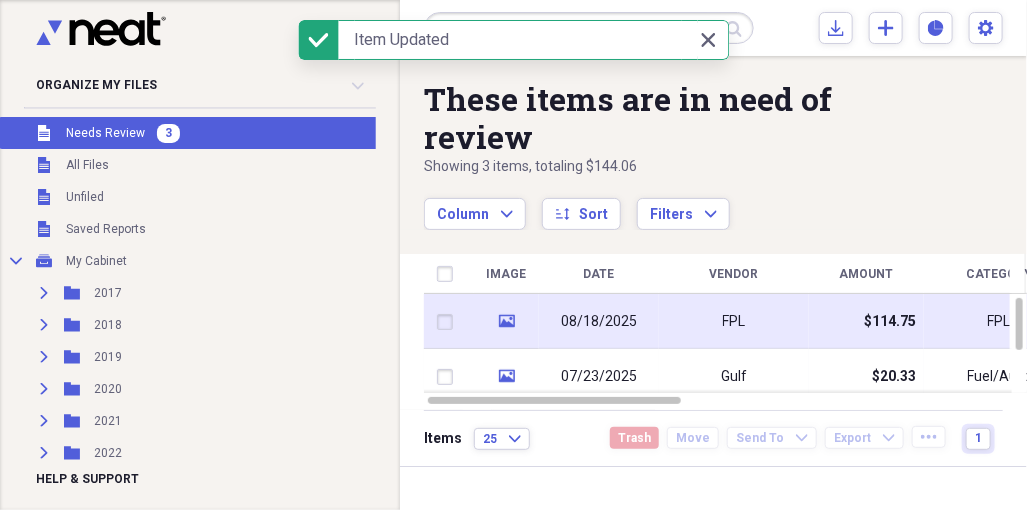 click on "08/18/2025" at bounding box center [599, 322] 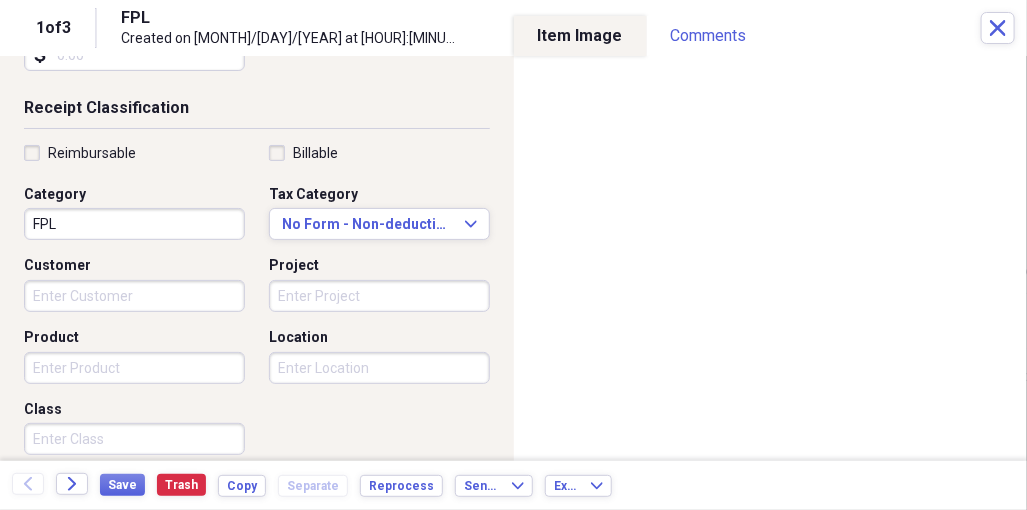 scroll, scrollTop: 200, scrollLeft: 0, axis: vertical 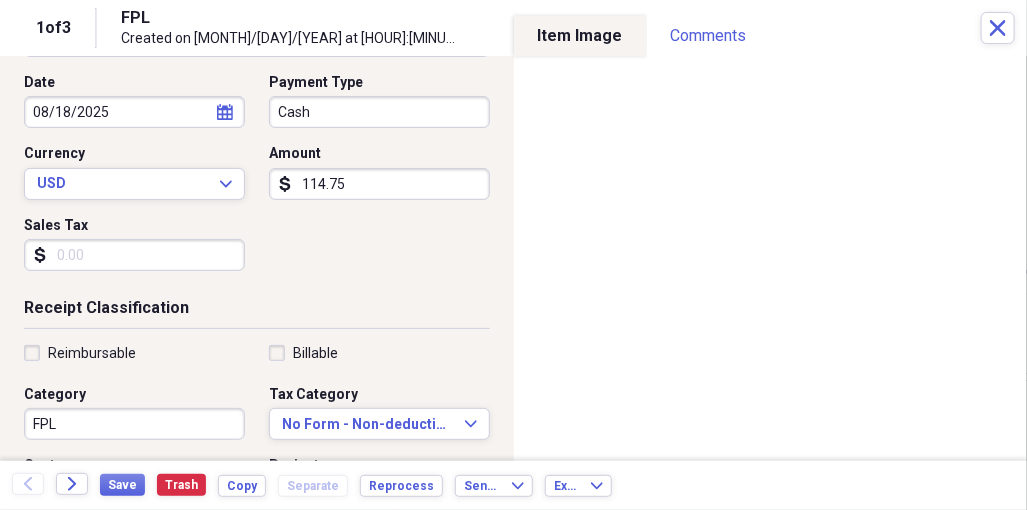select on "7" 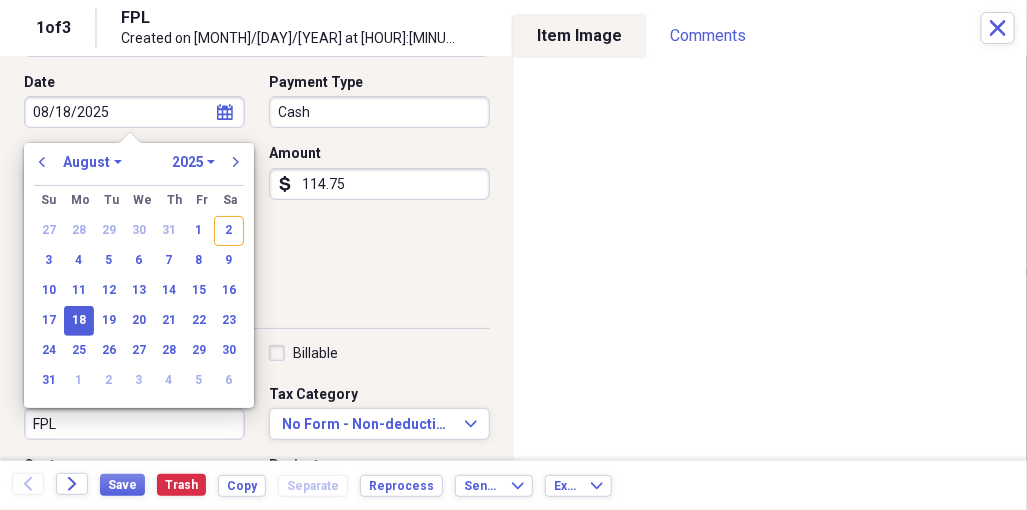 click on "08/18/2025" at bounding box center (134, 112) 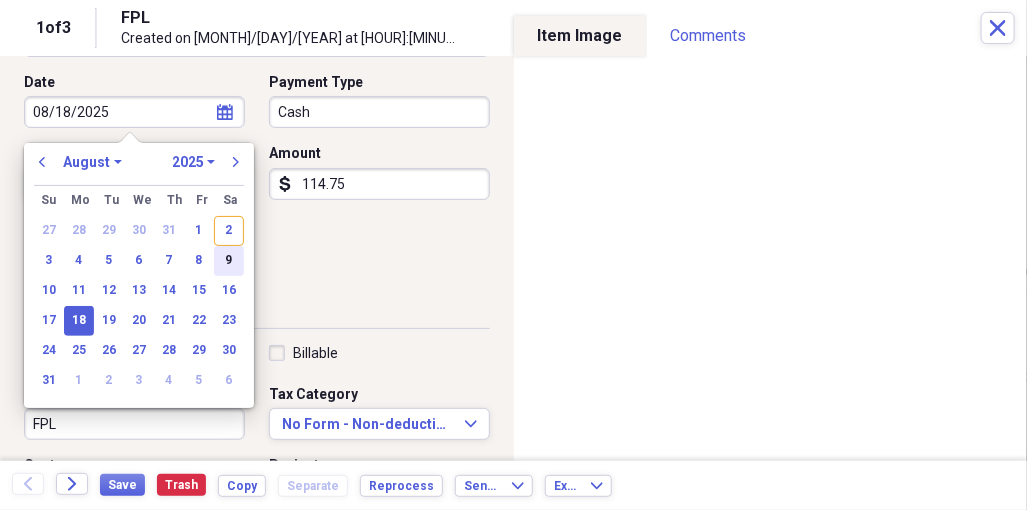 click on "9" at bounding box center [229, 261] 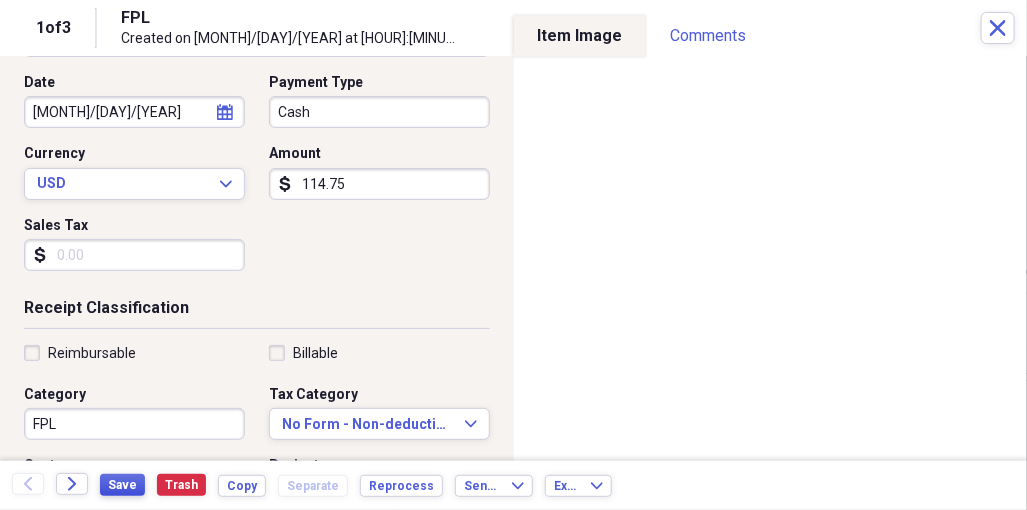 click on "Save" at bounding box center (122, 485) 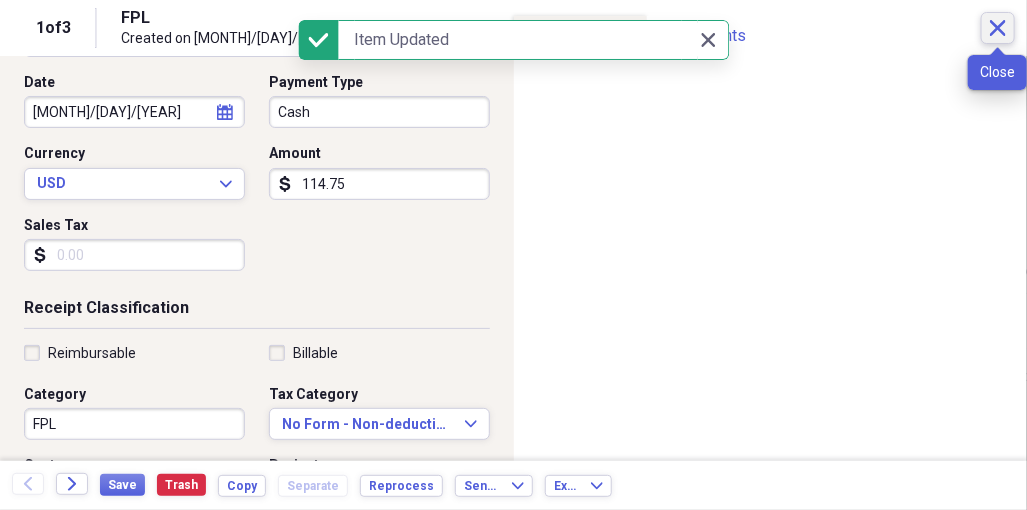 click 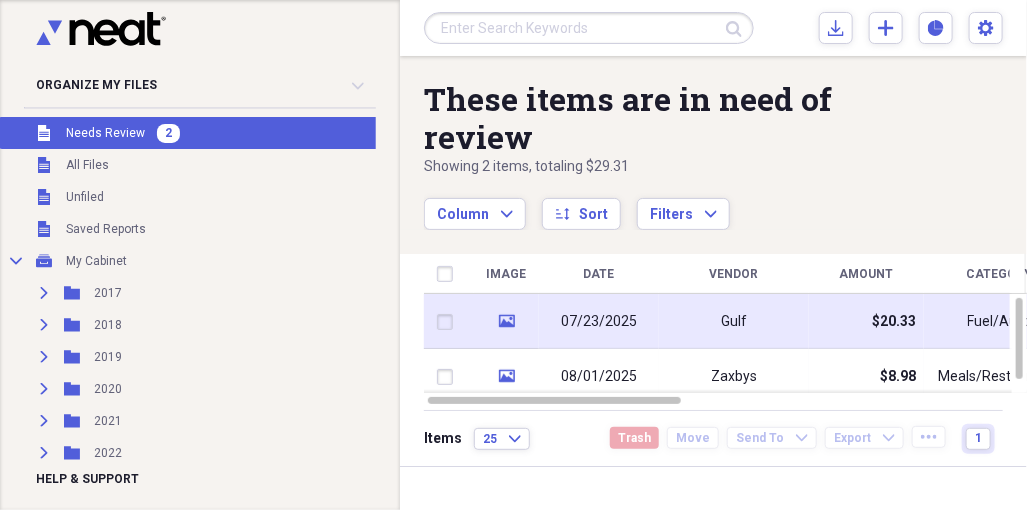 click on "07/23/2025" at bounding box center [599, 322] 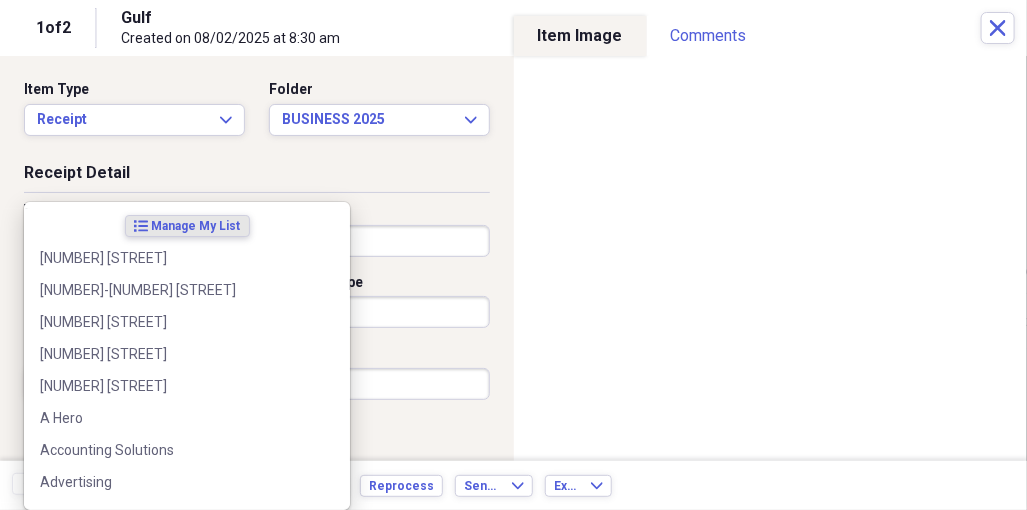 click on "Organize My Files [NUMBER] Collapse Unfiled Needs Review [NUMBER] Unfiled All Files Unfiled Unfiled Unfiled Saved Reports Collapse My Cabinet My Cabinet Add Folder Expand Folder [YEAR] Add Folder Expand Folder [YEAR] Add Folder Expand Folder [YEAR] Add Folder Expand Folder [YEAR] Add Folder Expand Folder [YEAR] Add Folder Expand Folder [YEAR] Add Folder Expand Folder [YEAR] Add Folder Expand Folder [YEAR] Add Folder Expand Folder BUSINESS [YEAR] Add Folder Expand Folder MM [YEAR] [STATE] Add Folder Collapse Open Folder MMS [YEAR] [STATE] Add Folder Expand Folder [NUMBER] [STREET] SOLD [DATE] Add Folder Expand Folder [NUMBER] [STREET] Add Folder Expand Folder [NUMBER] [STREET] Add Folder Expand Folder [NUMBER] MMS [MONTH]/[YEAR] Add Folder Expand Folder [NUMBER]-[NUMBER] MMS Add Folder Expand Folder [NUMBER]-[NUMBER] MMS Add Folder Expand Folder [NUMBER] MMS [MONTH]/[YEAR] Add Folder Expand Folder [NUMBER] MMS [MONTH]/[YEAR] Add Folder Expand Folder [NUMBER] MMS [MONTH]/[YEAR] Add Folder Expand Folder [NUMBER]-[NUMBER] MMS Add Folder Expand Folder [NUMBER]-[NUMBER] MMS Add Folder" at bounding box center [513, 255] 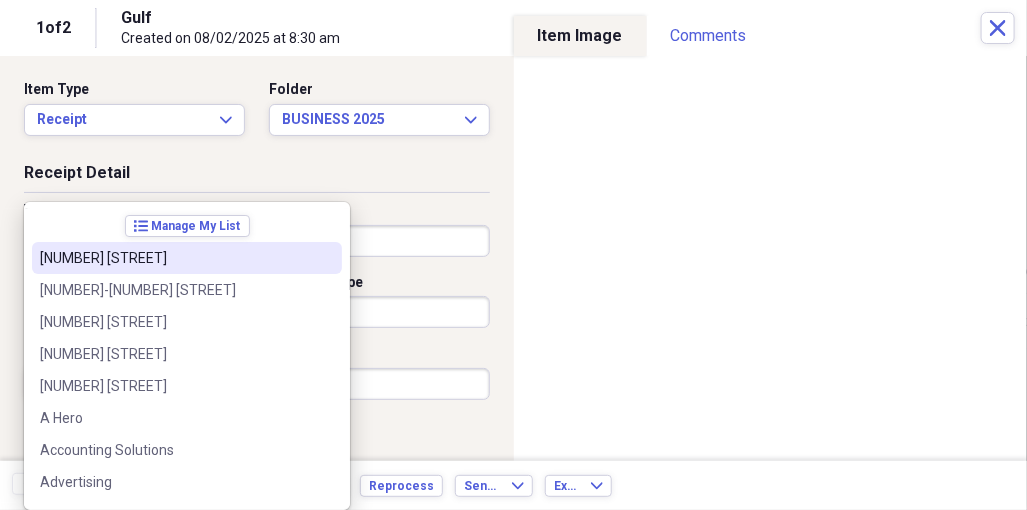 scroll, scrollTop: 300, scrollLeft: 0, axis: vertical 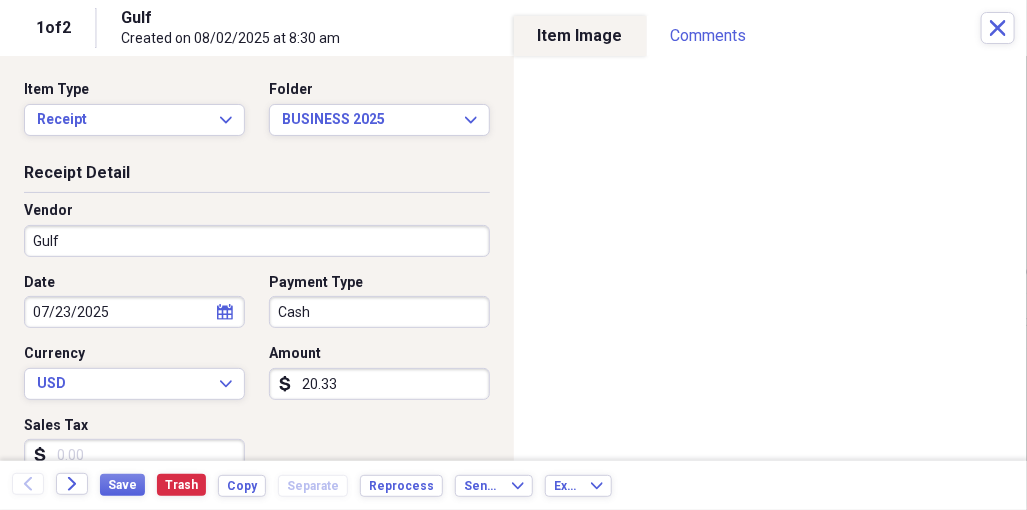 click on "Receipt Detail" at bounding box center [257, 177] 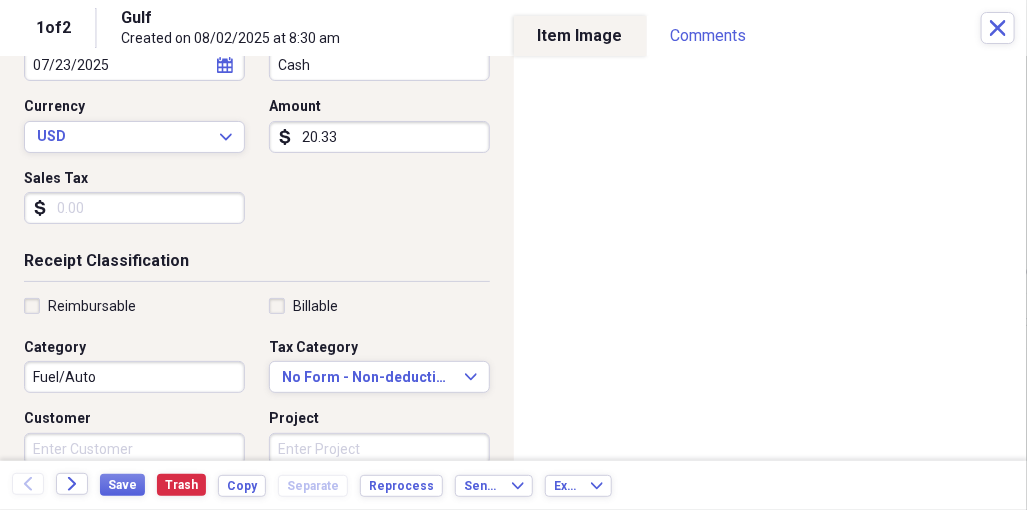 scroll, scrollTop: 300, scrollLeft: 0, axis: vertical 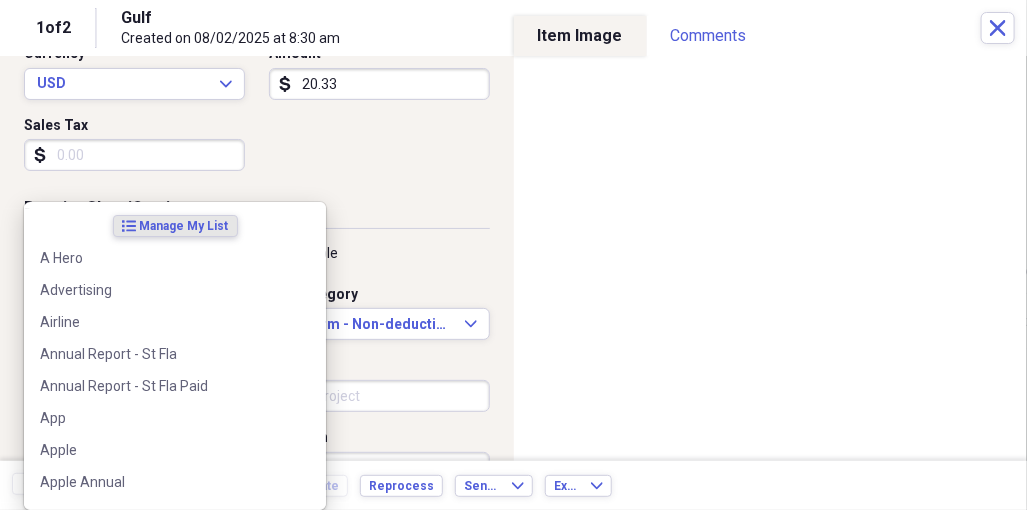 click on "Organize My Files [NUMBER] Collapse Unfiled Needs Review [NUMBER] Unfiled All Files Unfiled Unfiled Unfiled Saved Reports Collapse My Cabinet My Cabinet Add Folder Expand Folder [YEAR] Add Folder Expand Folder [YEAR] Add Folder Expand Folder [YEAR] Add Folder Expand Folder [YEAR] Add Folder Expand Folder [YEAR] Add Folder Expand Folder [YEAR] Add Folder Expand Folder [YEAR] Add Folder Expand Folder [YEAR] Add Folder Expand Folder BUSINESS [YEAR] Add Folder Expand Folder MM [YEAR] [STATE] Add Folder Collapse Open Folder MMS [YEAR] [STATE] Add Folder Expand Folder [NUMBER] [STREET] SOLD [DATE] Add Folder Expand Folder [NUMBER] [STREET] Add Folder Expand Folder [NUMBER] [STREET] Add Folder Expand Folder [NUMBER] MMS [MONTH]/[YEAR] Add Folder Expand Folder [NUMBER]-[NUMBER] MMS Add Folder Expand Folder [NUMBER]-[NUMBER] MMS Add Folder Expand Folder [NUMBER] MMS [MONTH]/[YEAR] Add Folder Expand Folder [NUMBER] MMS [MONTH]/[YEAR] Add Folder Expand Folder [NUMBER] MMS [MONTH]/[YEAR] Add Folder Expand Folder [NUMBER]-[NUMBER] MMS Add Folder Expand Folder [NUMBER]-[NUMBER] MMS Add Folder" at bounding box center (513, 255) 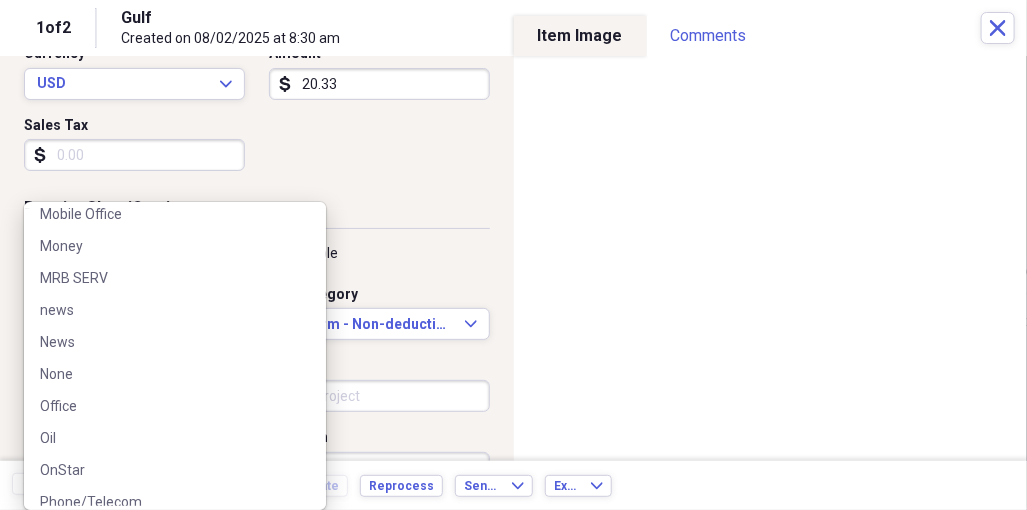scroll, scrollTop: 4300, scrollLeft: 0, axis: vertical 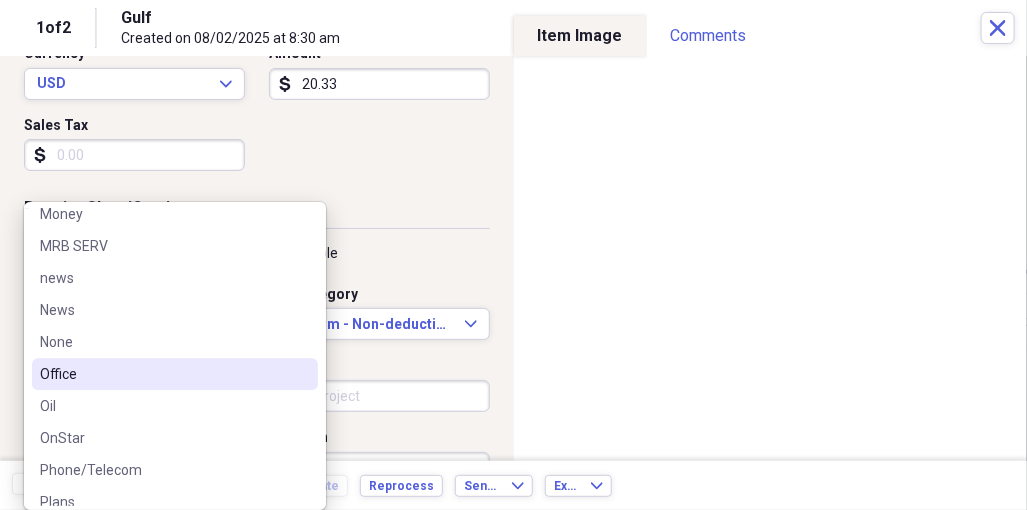 click on "Office" at bounding box center [163, 374] 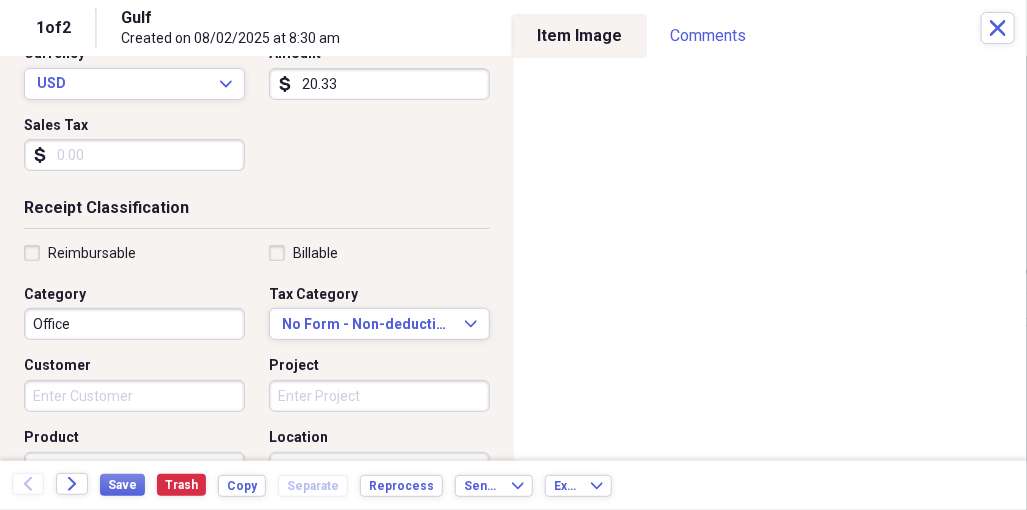 scroll, scrollTop: 0, scrollLeft: 0, axis: both 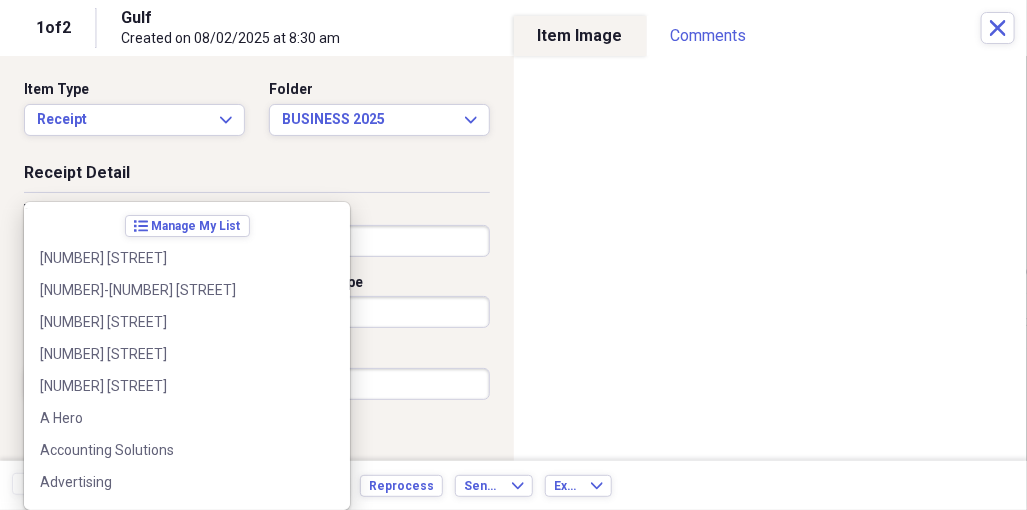 click on "Organize My Files [NUMBER] Collapse Unfiled Needs Review [NUMBER] Unfiled All Files Unfiled Unfiled Unfiled Saved Reports Collapse My Cabinet My Cabinet Add Folder Expand Folder [YEAR] Add Folder Expand Folder [YEAR] Add Folder Expand Folder [YEAR] Add Folder Expand Folder [YEAR] Add Folder Expand Folder [YEAR] Add Folder Expand Folder [YEAR] Add Folder Expand Folder [YEAR] Add Folder Expand Folder [YEAR] Add Folder Expand Folder BUSINESS [YEAR] Add Folder Expand Folder MM [YEAR] [STATE] Add Folder Collapse Open Folder MMS [YEAR] [STATE] Add Folder Expand Folder [NUMBER] [STREET] SOLD [DATE] Add Folder Expand Folder [NUMBER] [STREET] Add Folder Expand Folder [NUMBER] [STREET] Add Folder Expand Folder [NUMBER] MMS [MONTH]/[YEAR] Add Folder Expand Folder [NUMBER]-[NUMBER] MMS Add Folder Expand Folder [NUMBER]-[NUMBER] MMS Add Folder Expand Folder [NUMBER] MMS [MONTH]/[YEAR] Add Folder Expand Folder [NUMBER] MMS [MONTH]/[YEAR] Add Folder Expand Folder [NUMBER] MMS [MONTH]/[YEAR] Add Folder Expand Folder [NUMBER]-[NUMBER] MMS Add Folder Expand Folder [NUMBER]-[NUMBER] MMS Add Folder" at bounding box center (513, 255) 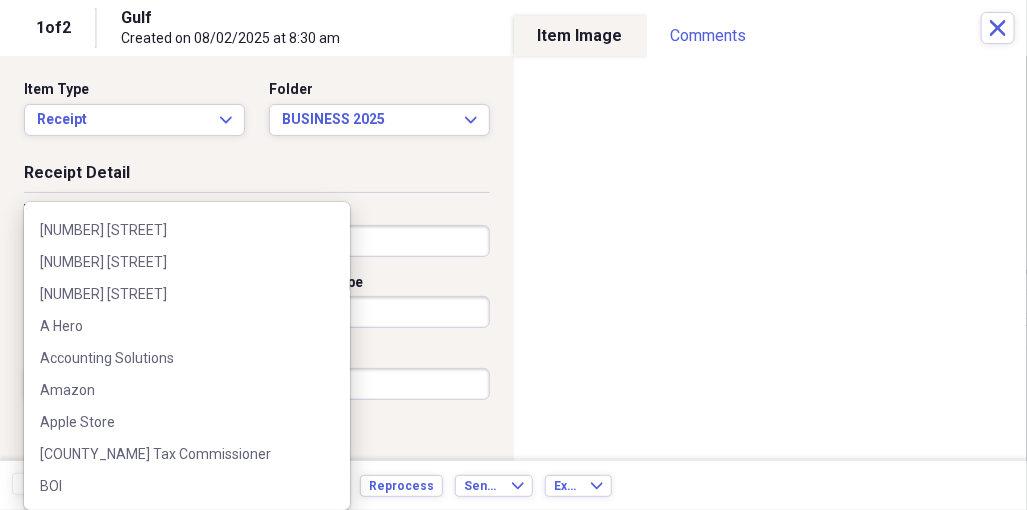 scroll, scrollTop: 0, scrollLeft: 0, axis: both 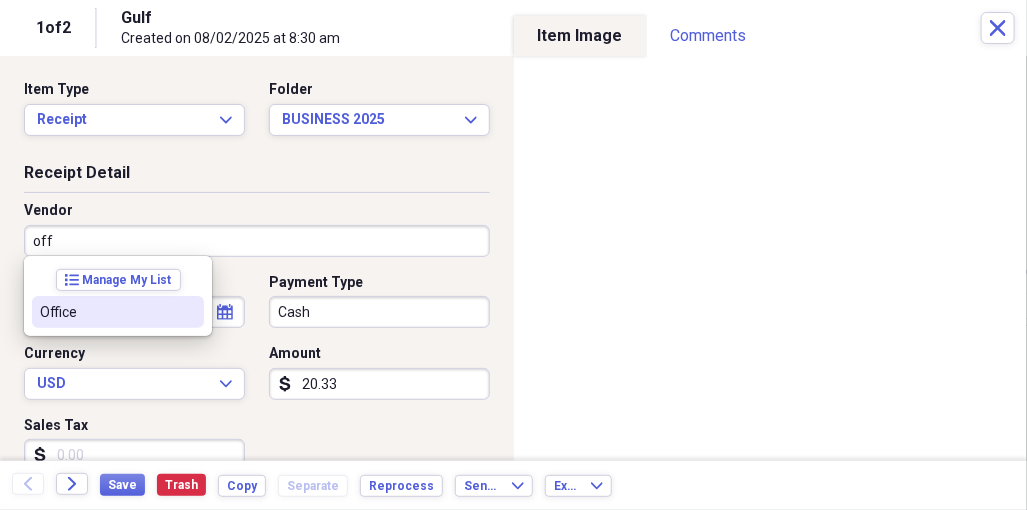 click on "Office" at bounding box center (106, 312) 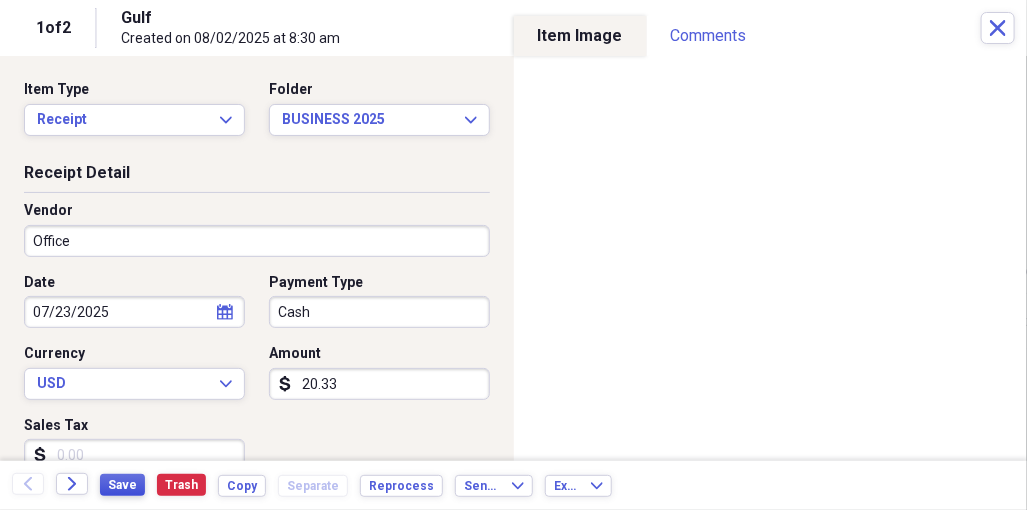 click on "Save" at bounding box center [122, 485] 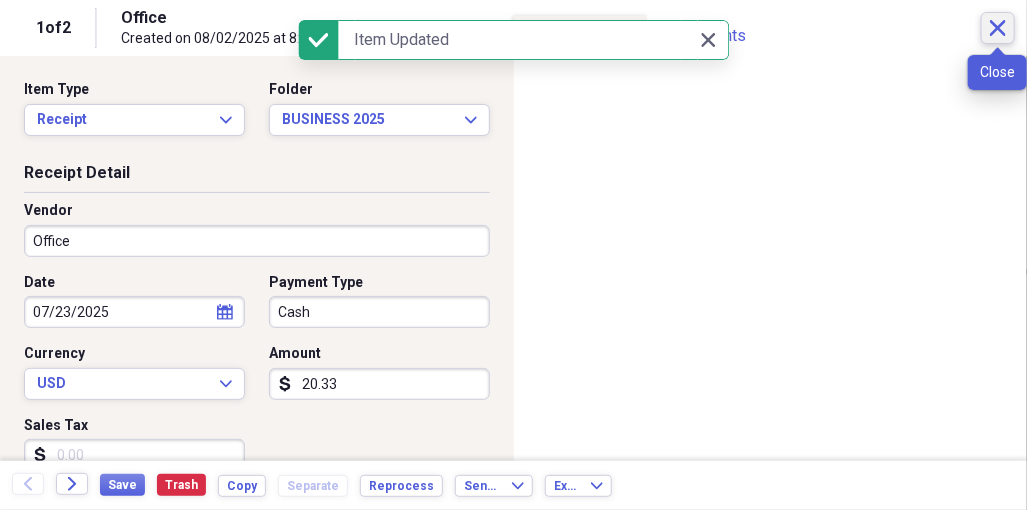 click 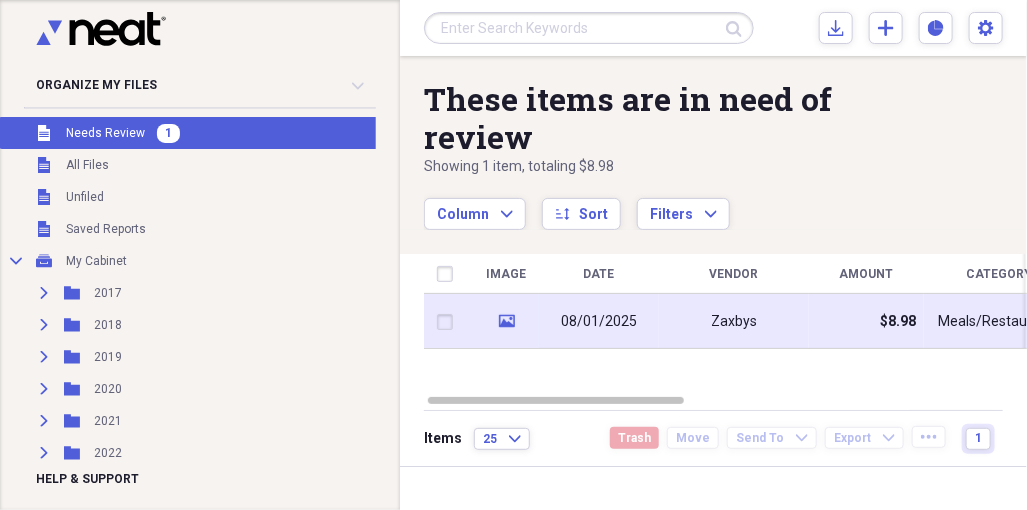click on "08/01/2025" at bounding box center (599, 322) 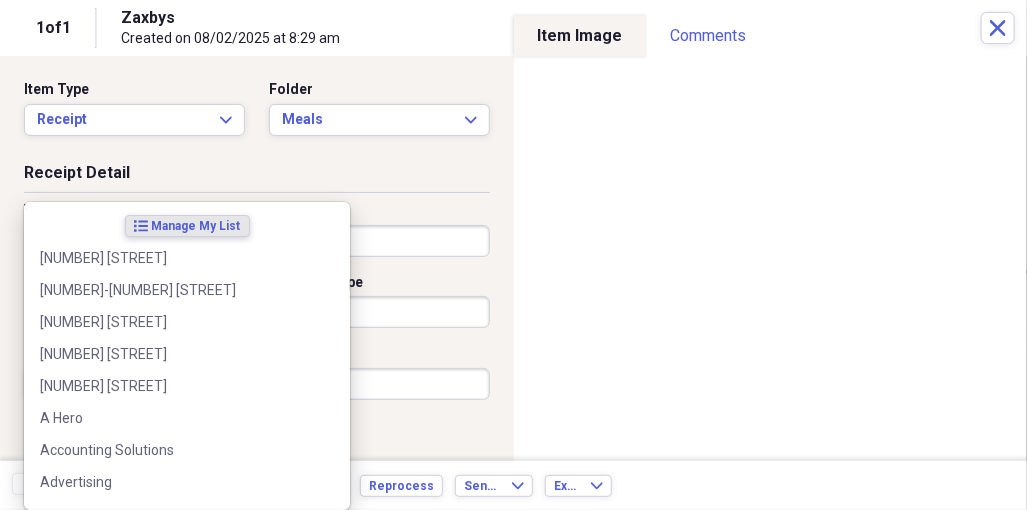click on "Organize My Files Collapse Unfiled Needs Review Unfiled All Files Unfiled Unfiled Unfiled Saved Reports Collapse My Cabinet My Cabinet Add Folder Expand Folder [YEAR] Add Folder Expand Folder [YEAR] Add Folder Expand Folder [YEAR] Add Folder Expand Folder [YEAR] Add Folder Expand Folder [YEAR] Add Folder Expand Folder [YEAR] Add Folder Expand Folder [YEAR] Add Folder Expand Folder [YEAR] Add Folder Expand Folder BUSINESS [YEAR] Add Folder Expand Folder MM [YEAR] [STATE] Add Folder Collapse Open Folder MMS [YEAR] [STATE] Add Folder Expand Folder [NUMBER] [STREET] SOLD [DATE] Add Folder Expand Folder [NUMBER] [STREET] Add Folder Expand Folder [NUMBER] [STREET] Add Folder Expand Folder [NUMBER] MMS [MONTH]/[YEAR] Add Folder Expand Folder [NUMBER]-[NUMBER] MMS Add Folder Expand Folder [NUMBER]-[NUMBER] MMS Add Folder Expand Folder [NUMBER] MMS [MONTH]/[YEAR] Add Folder Expand Folder [NUMBER] MMS [MONTH]/[YEAR] Add Folder Expand Folder [NUMBER] MMS [MONTH]/[YEAR] Add Folder Expand Folder [NUMBER]-[NUMBER] MMS Add Folder Expand Folder [NUMBER]-[NUMBER] MMS Add Folder Add" at bounding box center [513, 255] 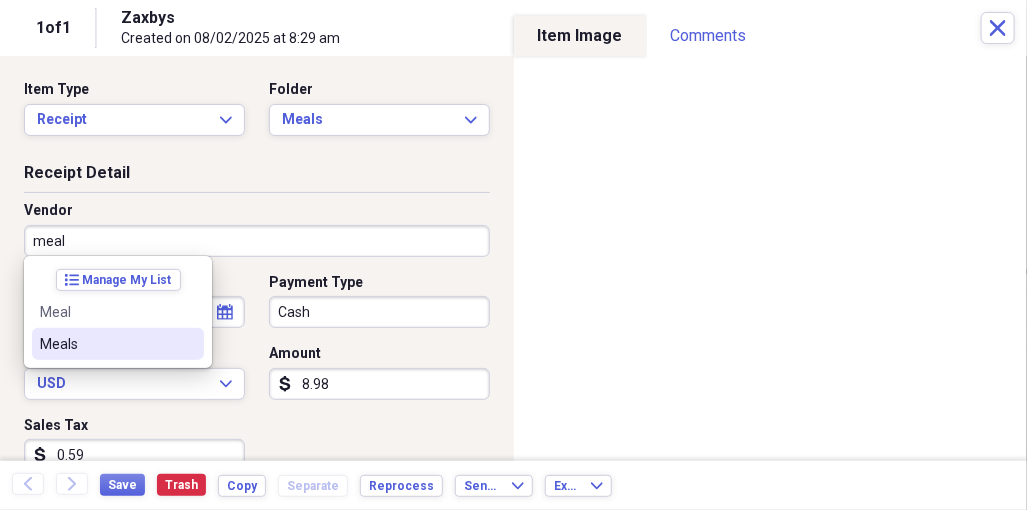 click on "Meals" at bounding box center (118, 344) 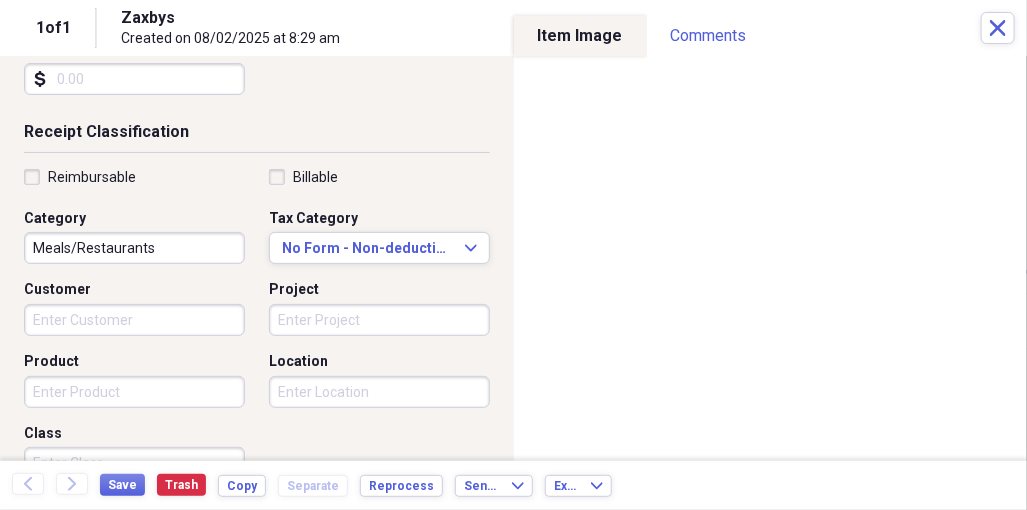 scroll, scrollTop: 404, scrollLeft: 0, axis: vertical 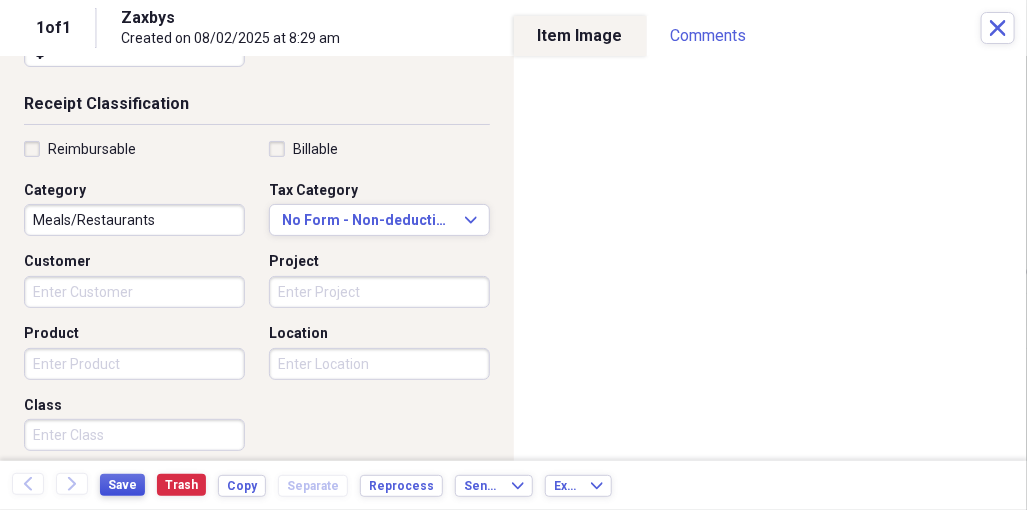 type 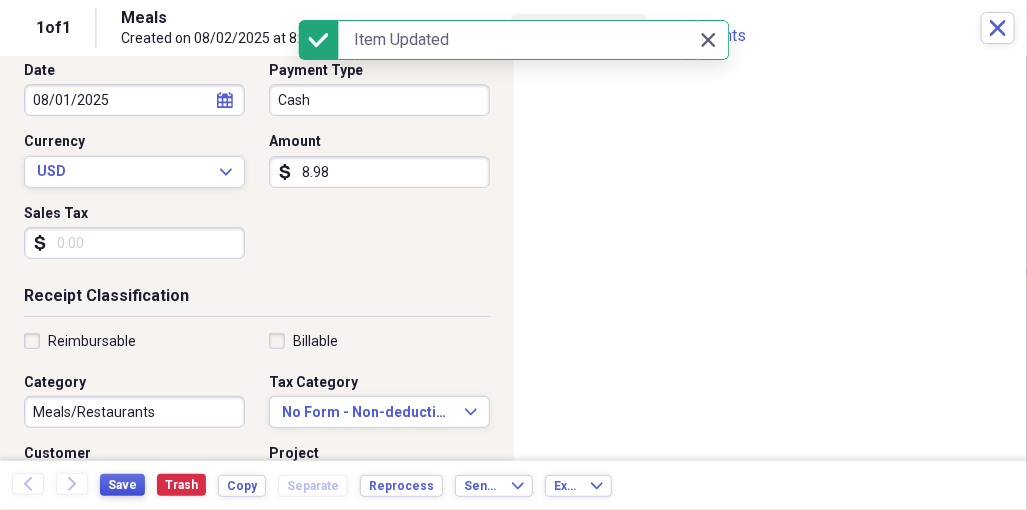scroll, scrollTop: 0, scrollLeft: 0, axis: both 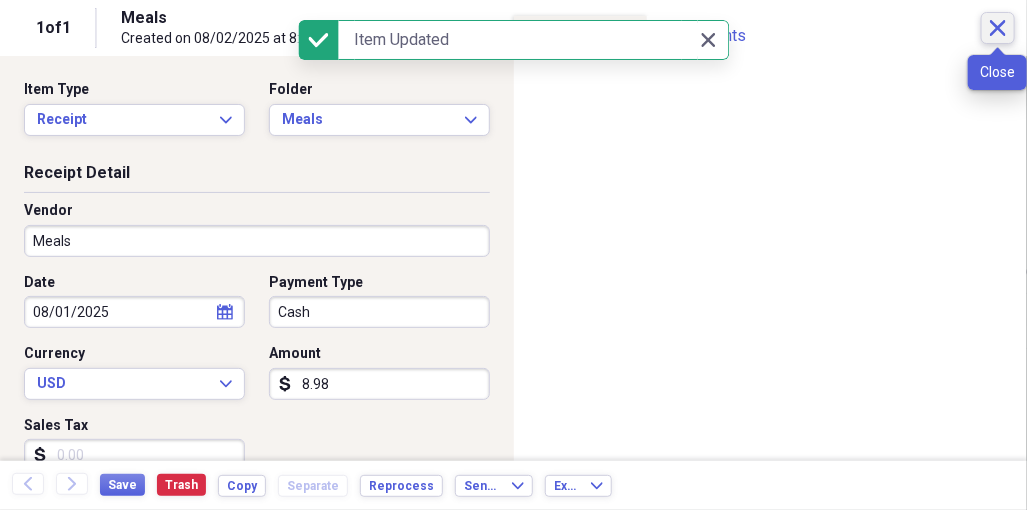 click 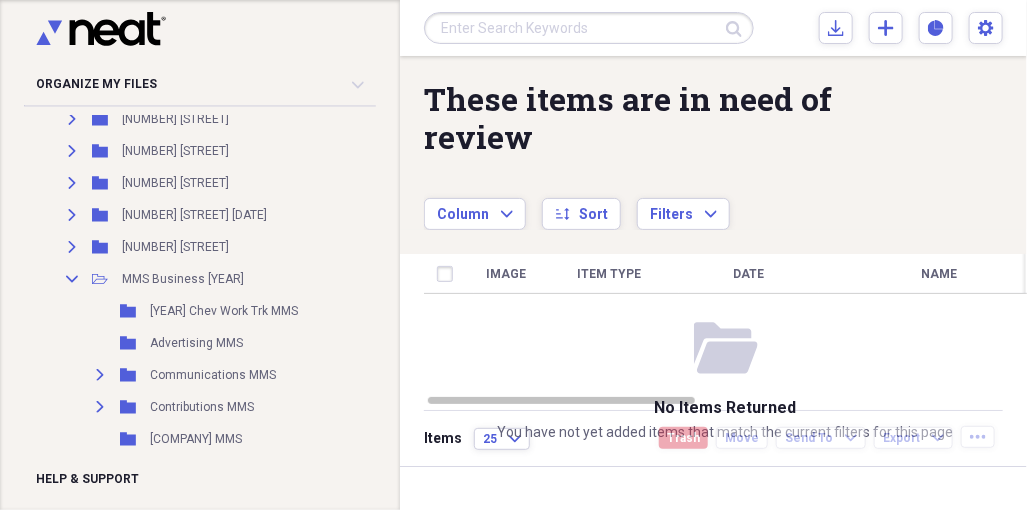 scroll, scrollTop: 1000, scrollLeft: 0, axis: vertical 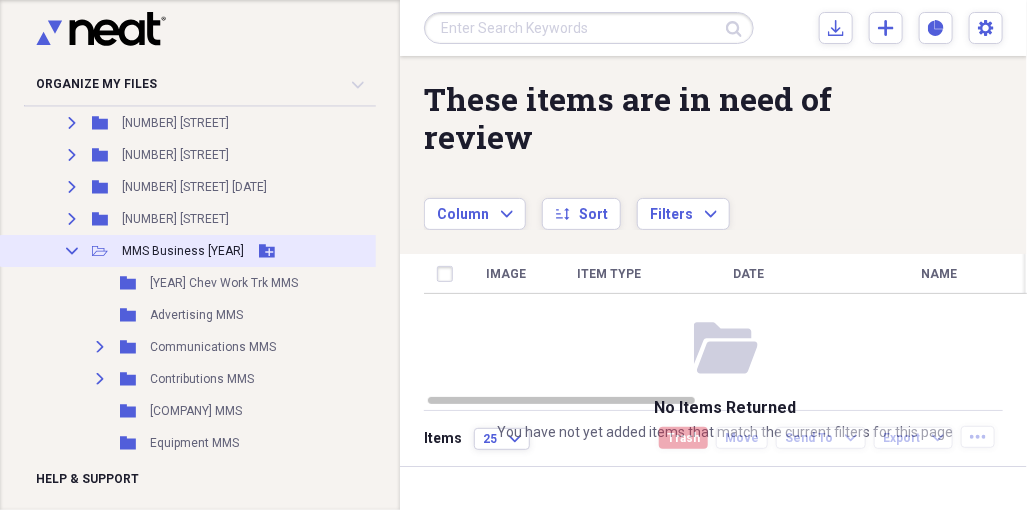 click on "Collapse" 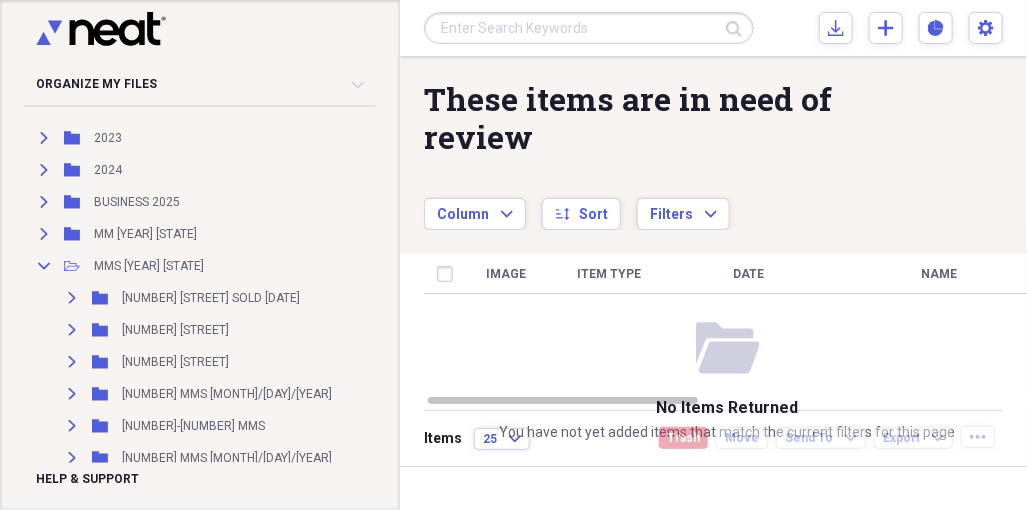 scroll, scrollTop: 330, scrollLeft: 0, axis: vertical 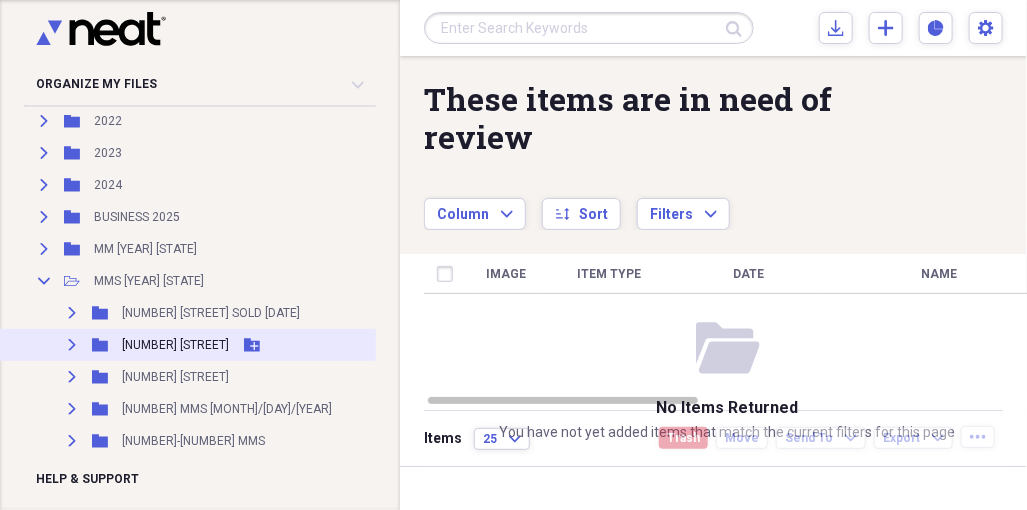 click 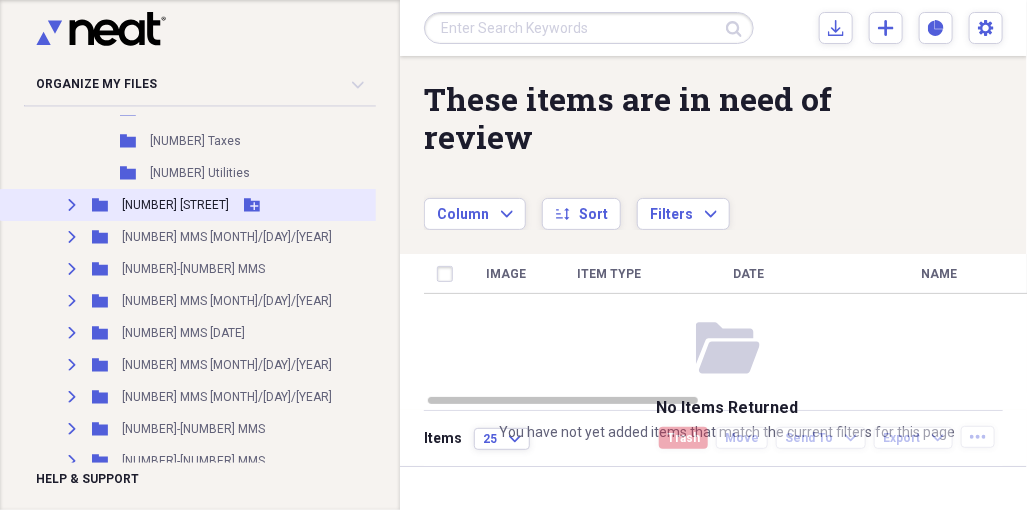 scroll, scrollTop: 530, scrollLeft: 0, axis: vertical 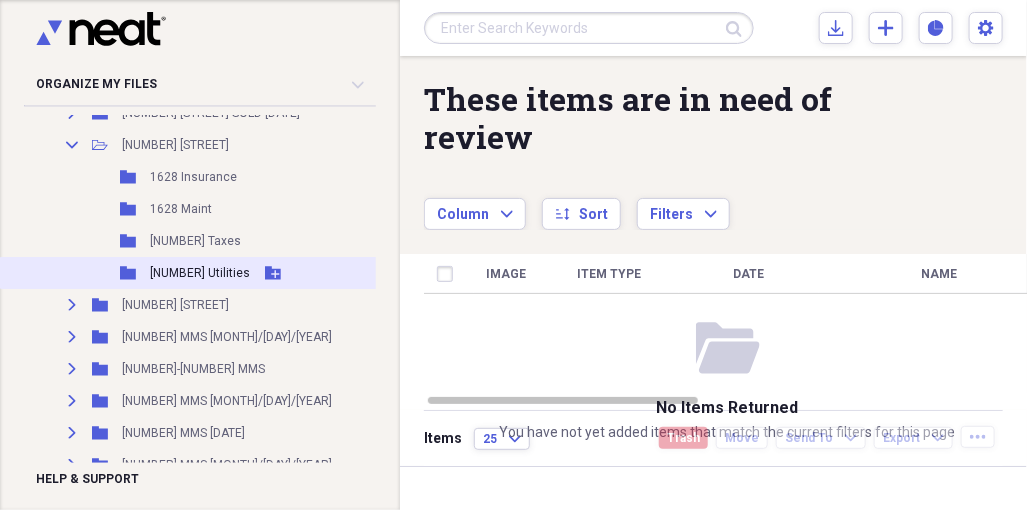 click on "[NUMBER] Utilities" at bounding box center [200, 273] 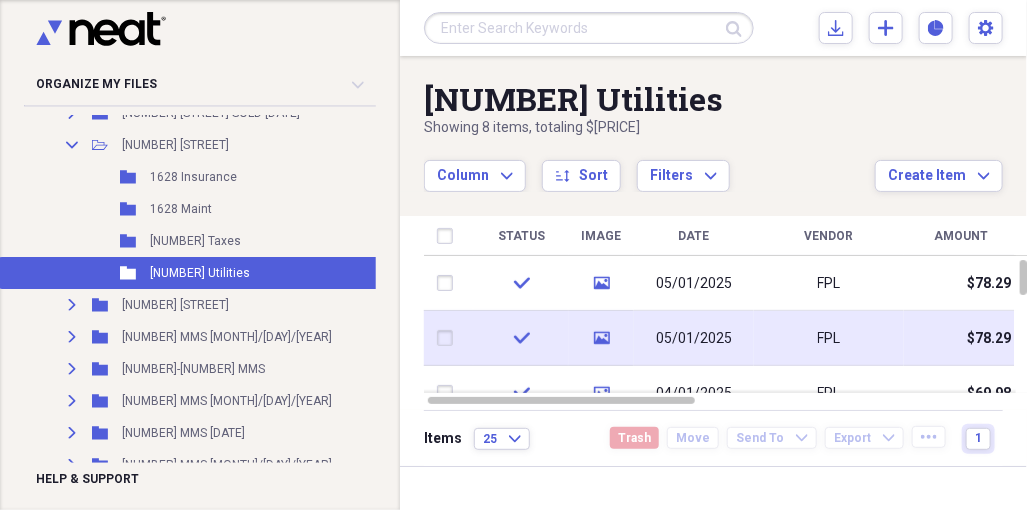 click on "05/01/2025" at bounding box center (694, 339) 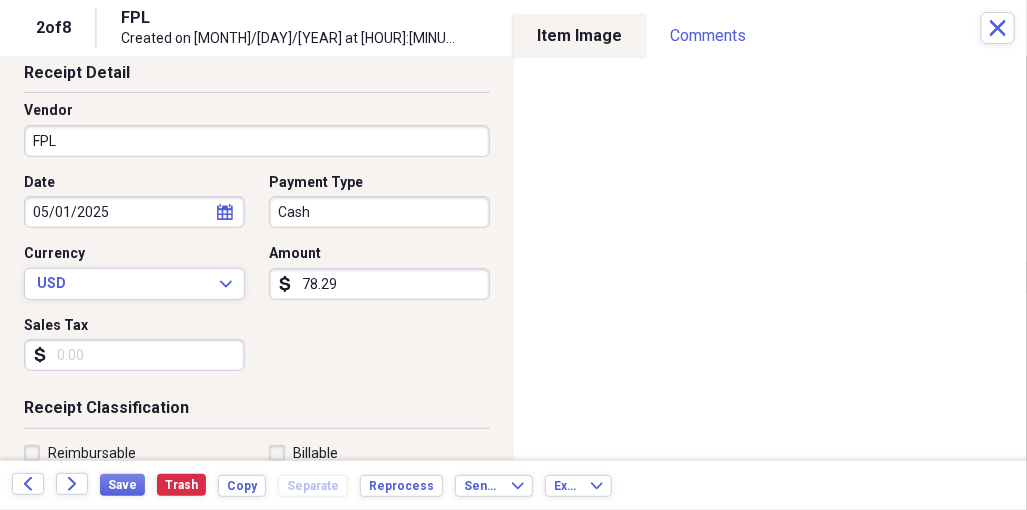 scroll, scrollTop: 0, scrollLeft: 0, axis: both 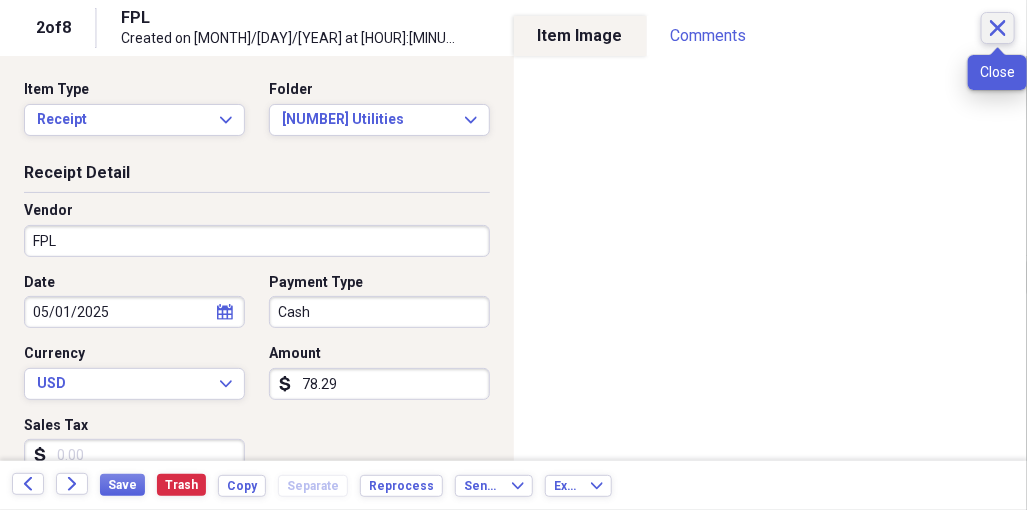 click on "Close" 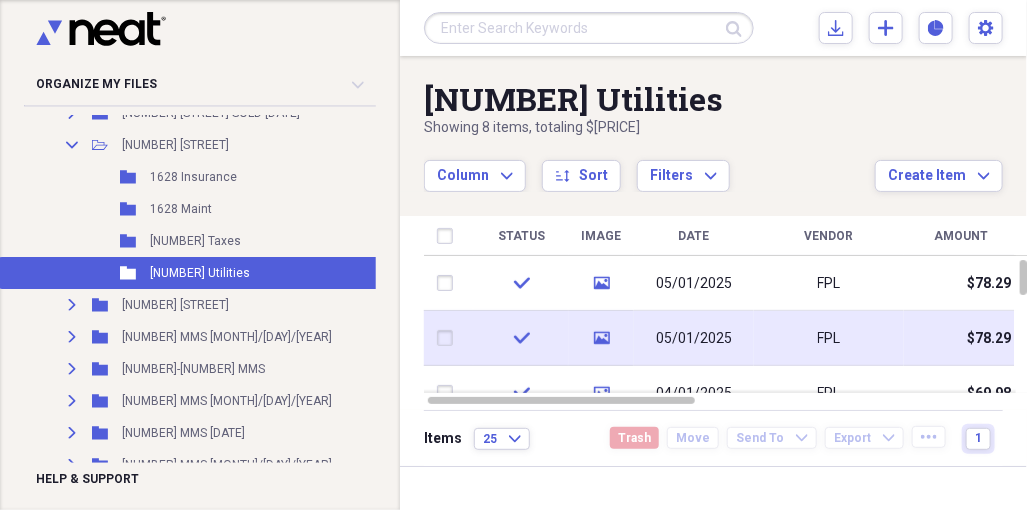 click on "05/01/2025" at bounding box center [694, 339] 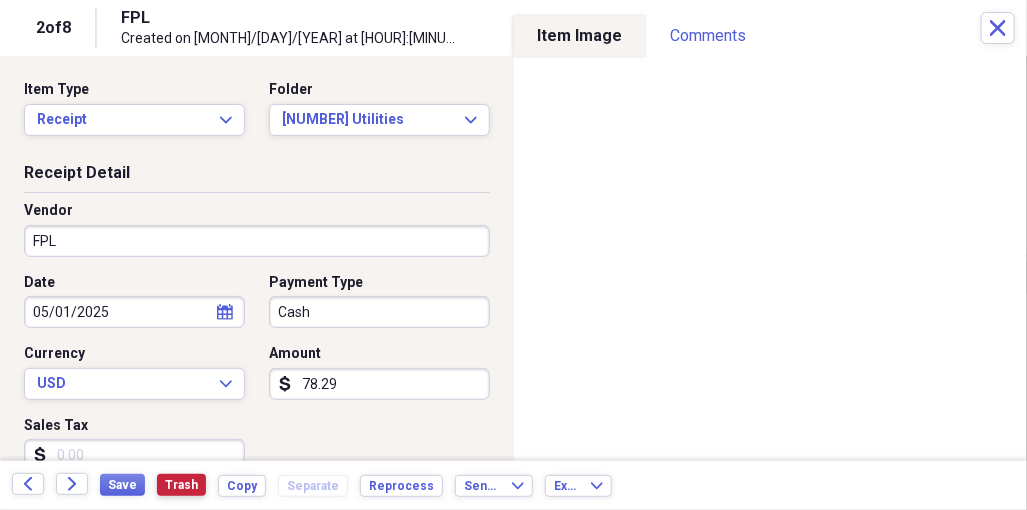 click on "Trash" at bounding box center [181, 485] 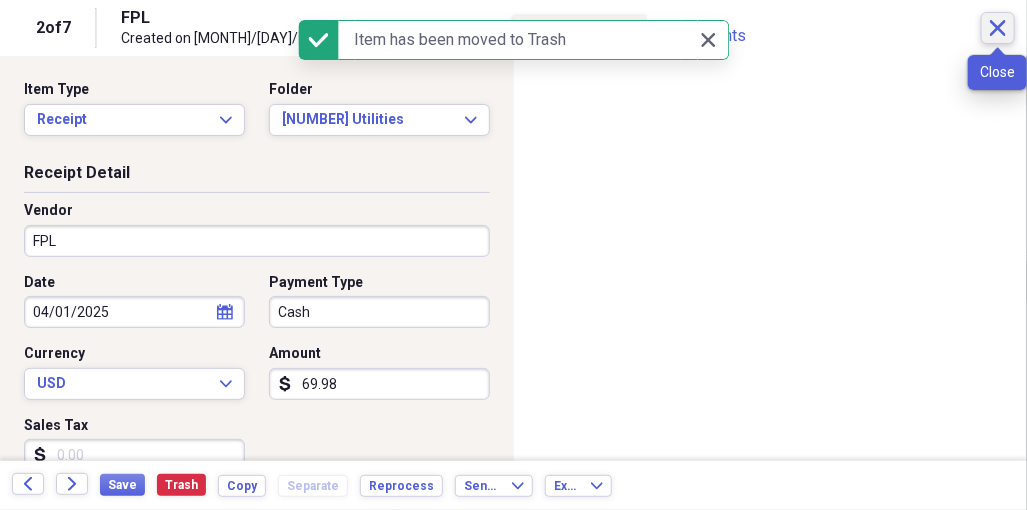 click 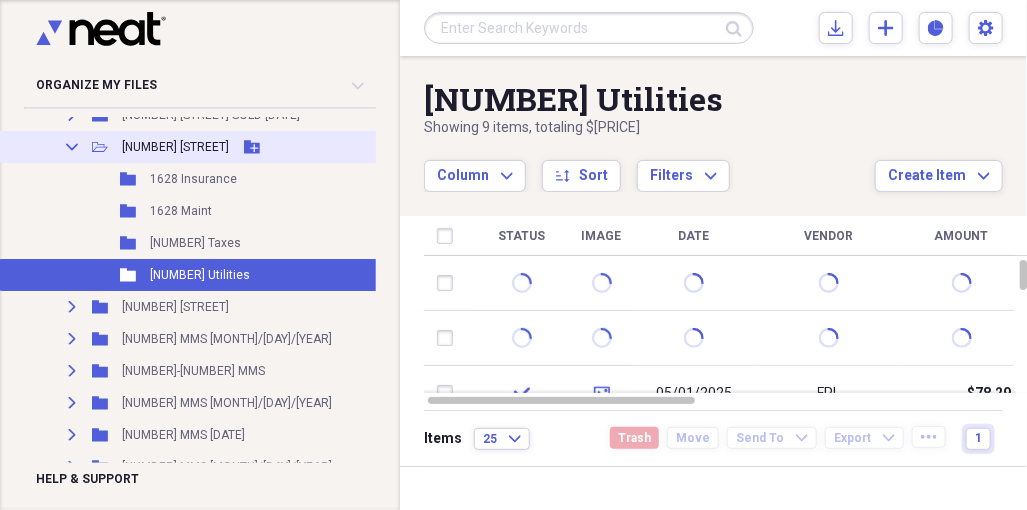 click on "Collapse Open Folder [NUMBER] [STREET] Add Folder" at bounding box center (213, 147) 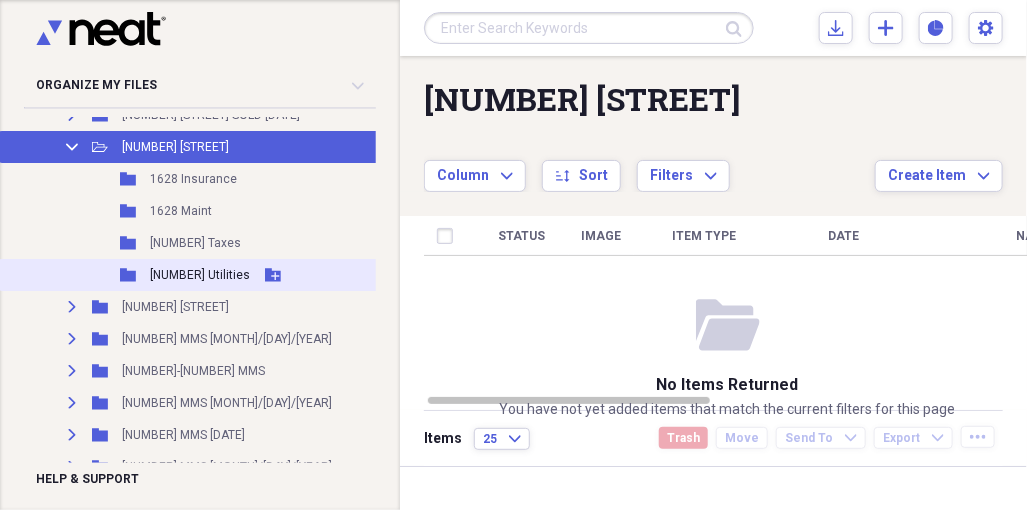 click on "[NUMBER] Utilities" at bounding box center (200, 275) 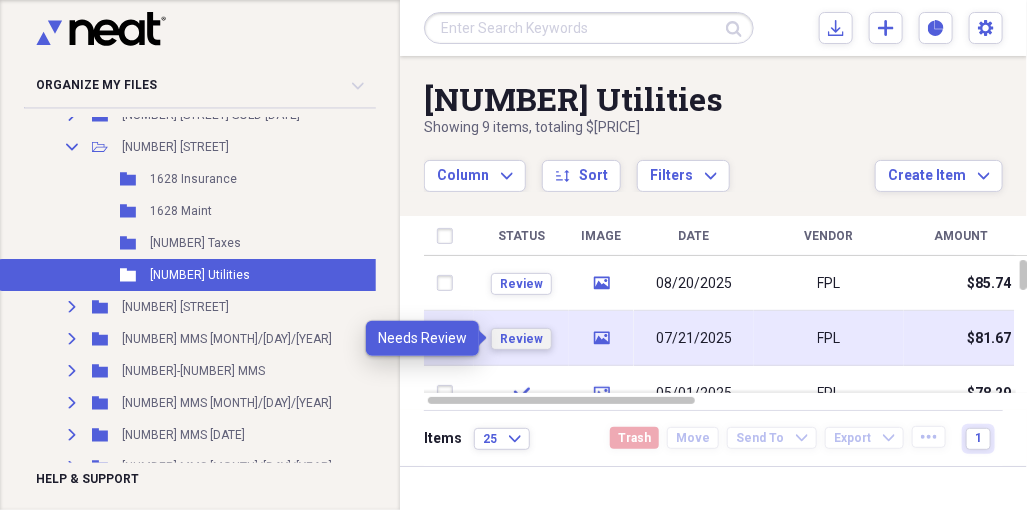 click on "Review" at bounding box center (521, 339) 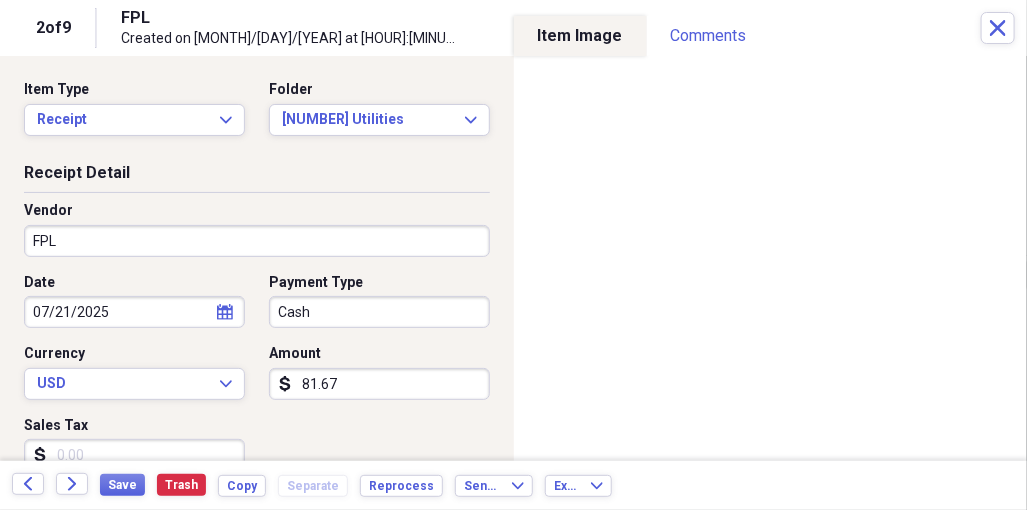 select on "6" 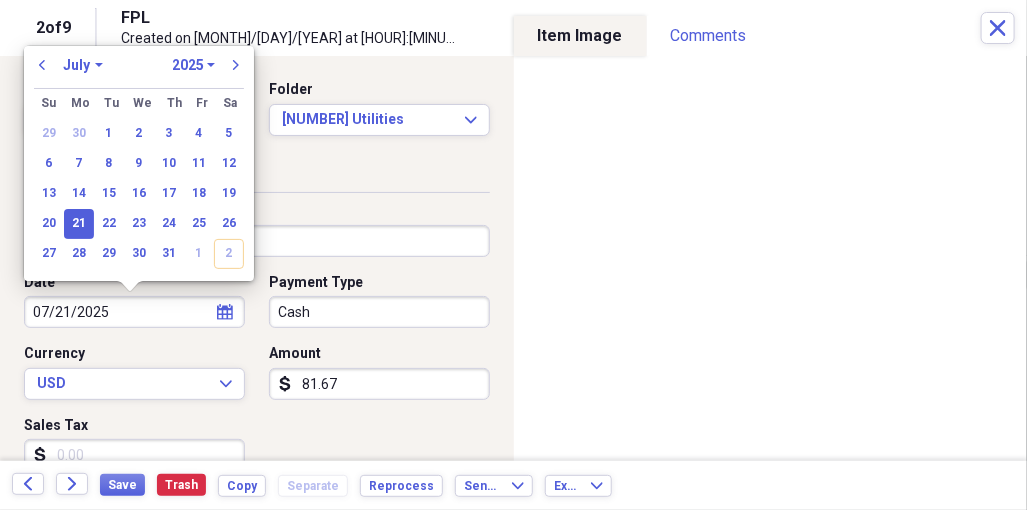 drag, startPoint x: 66, startPoint y: 311, endPoint x: -2, endPoint y: 312, distance: 68.007355 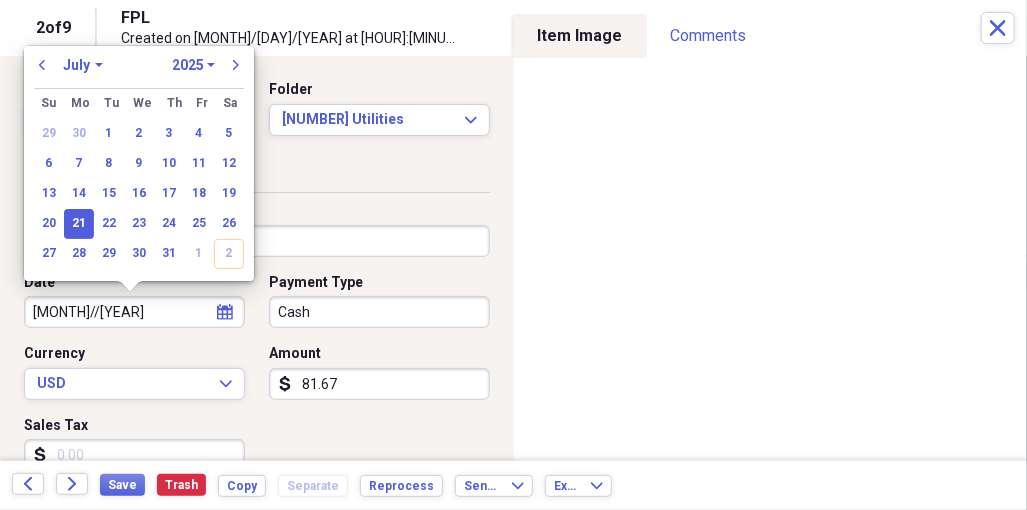 type on "[MONTH]/[DAY]/[YEAR]" 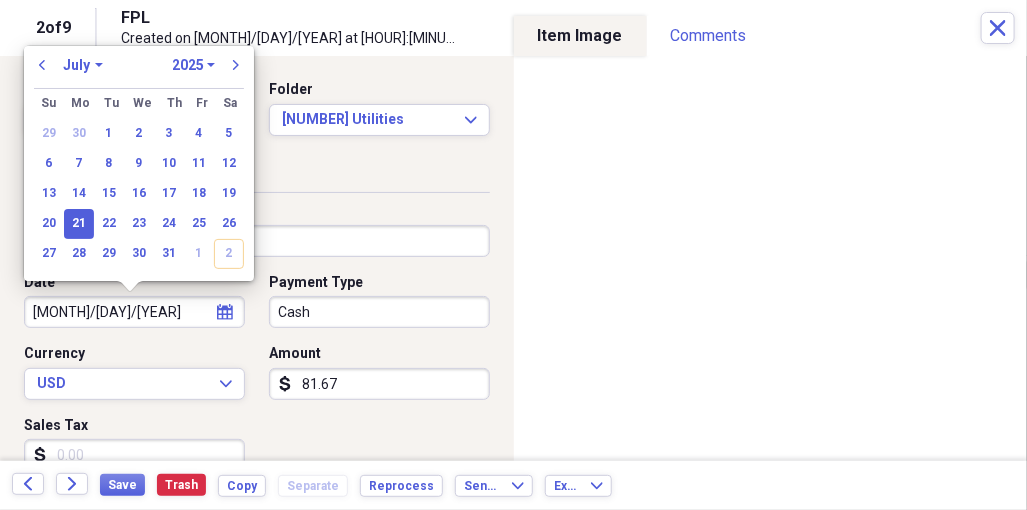 select on "4" 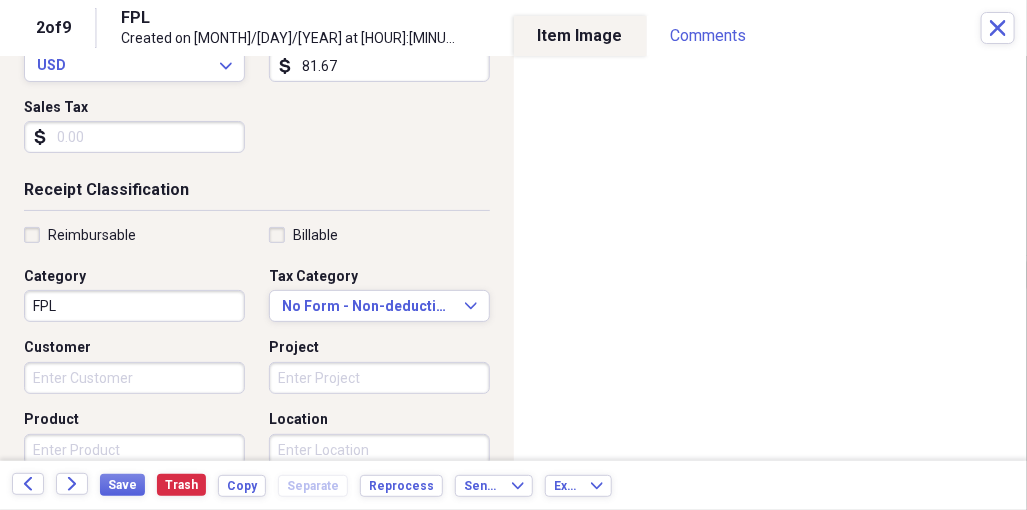 scroll, scrollTop: 0, scrollLeft: 0, axis: both 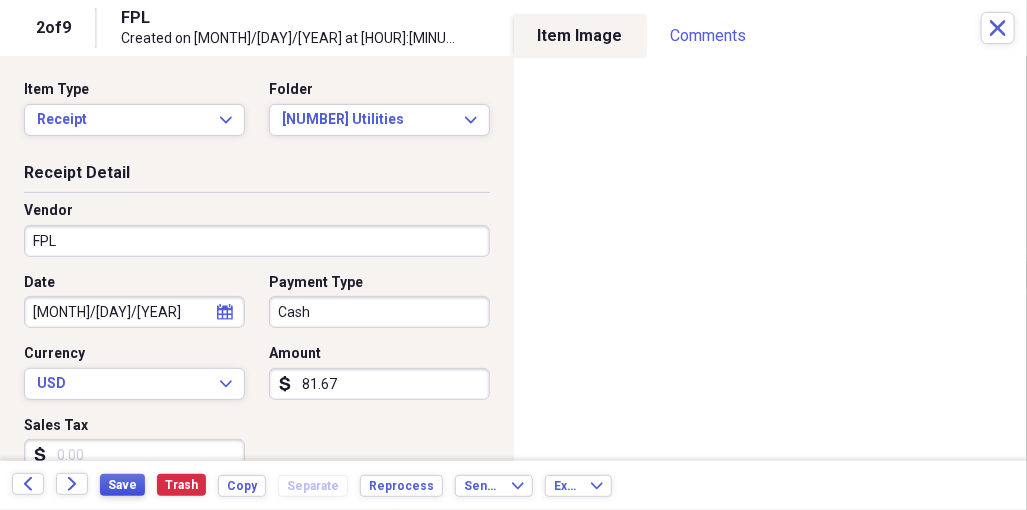 type on "05/30/2025" 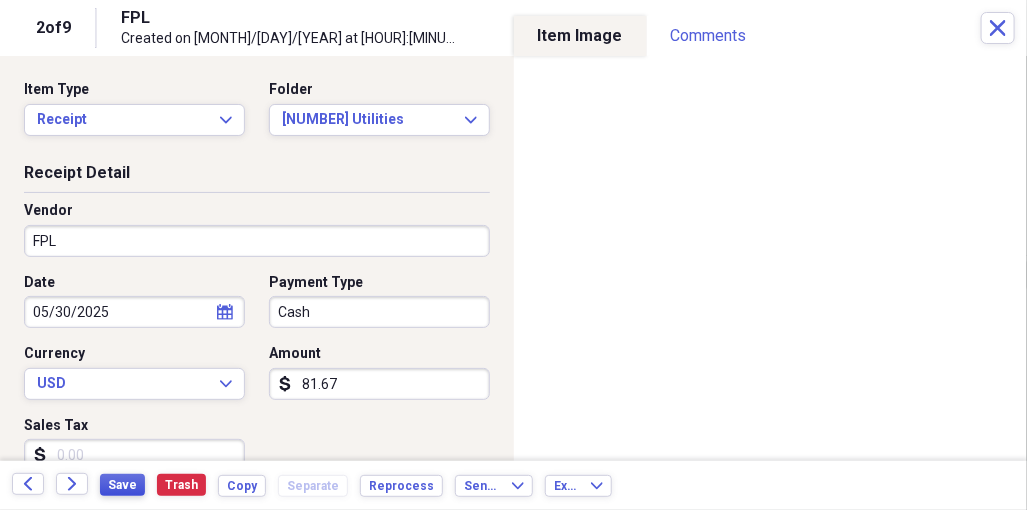 click on "Save" at bounding box center [122, 485] 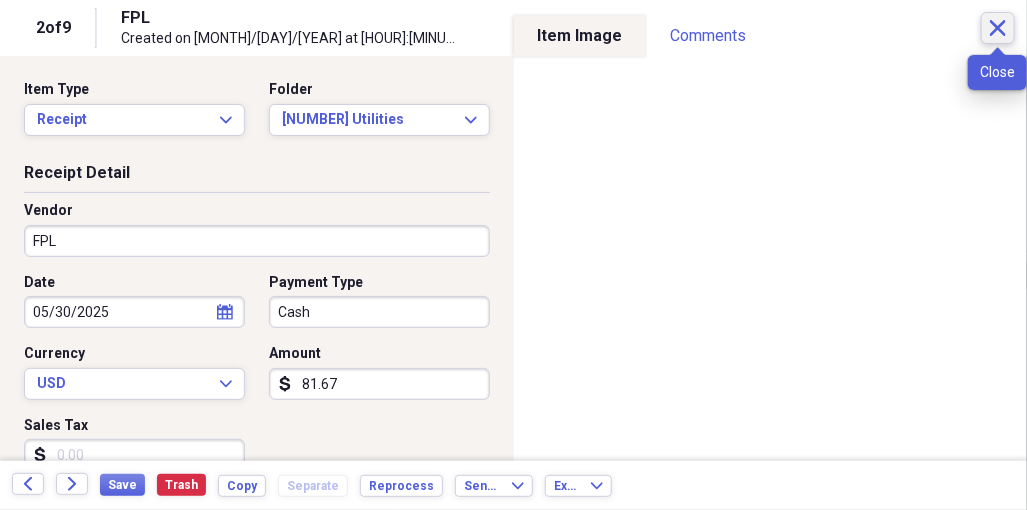 click on "Close" at bounding box center [998, 28] 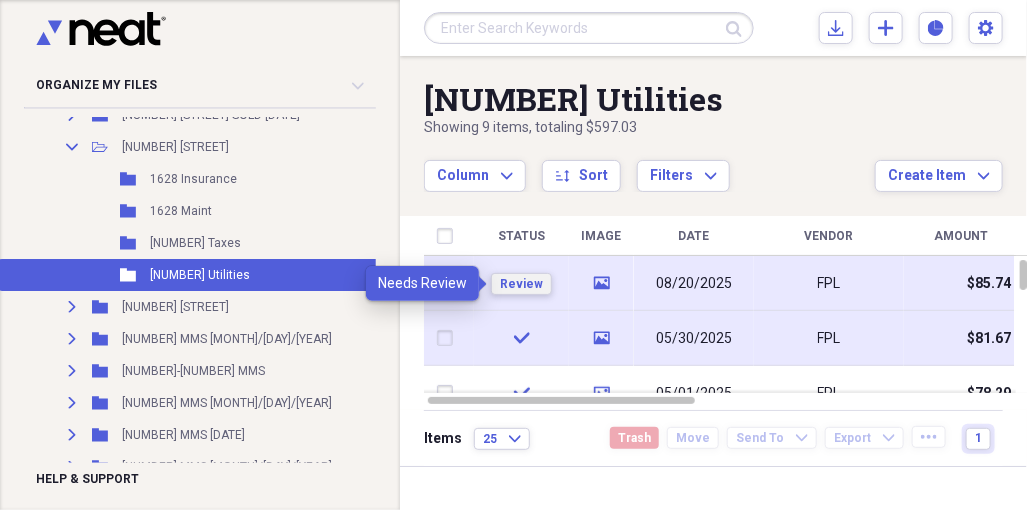 click on "Review" at bounding box center (521, 284) 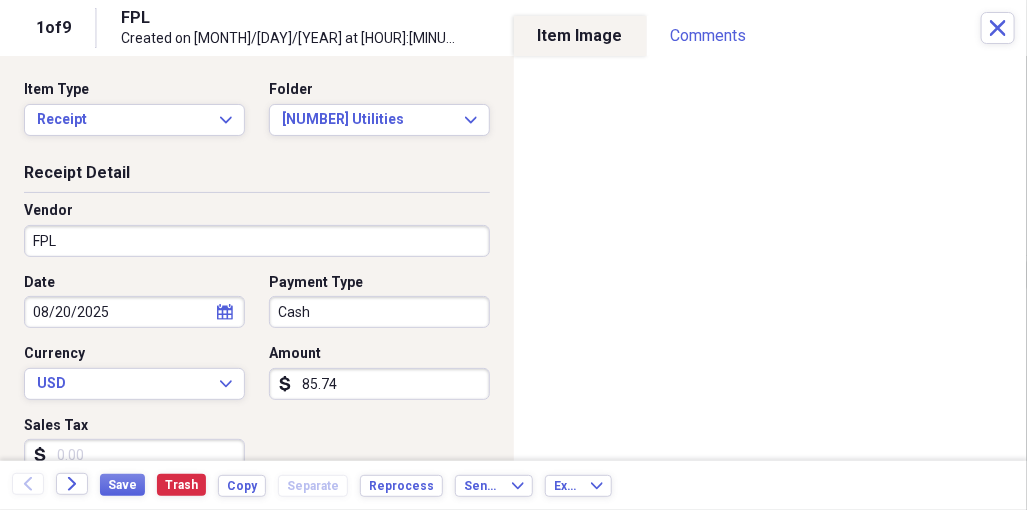 select on "7" 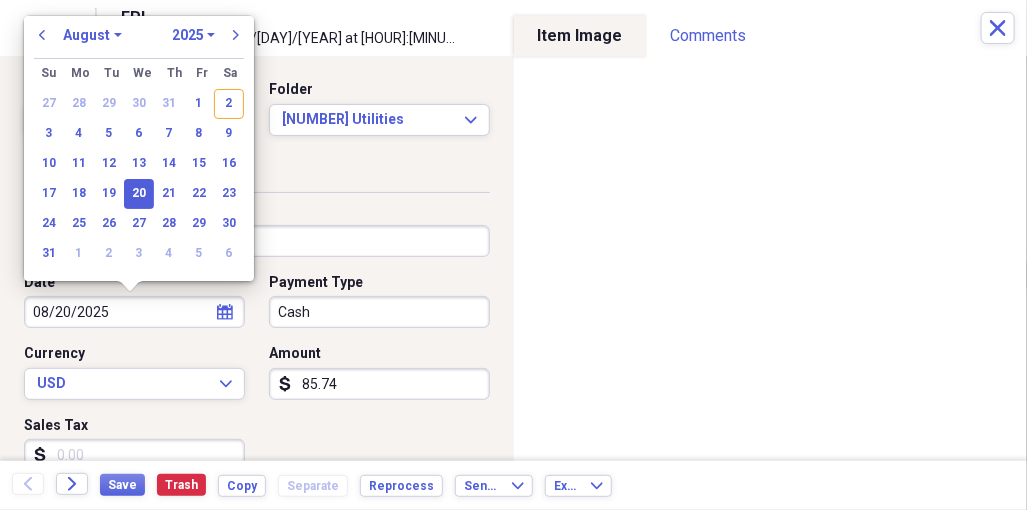 drag, startPoint x: 72, startPoint y: 308, endPoint x: -6, endPoint y: 315, distance: 78.31347 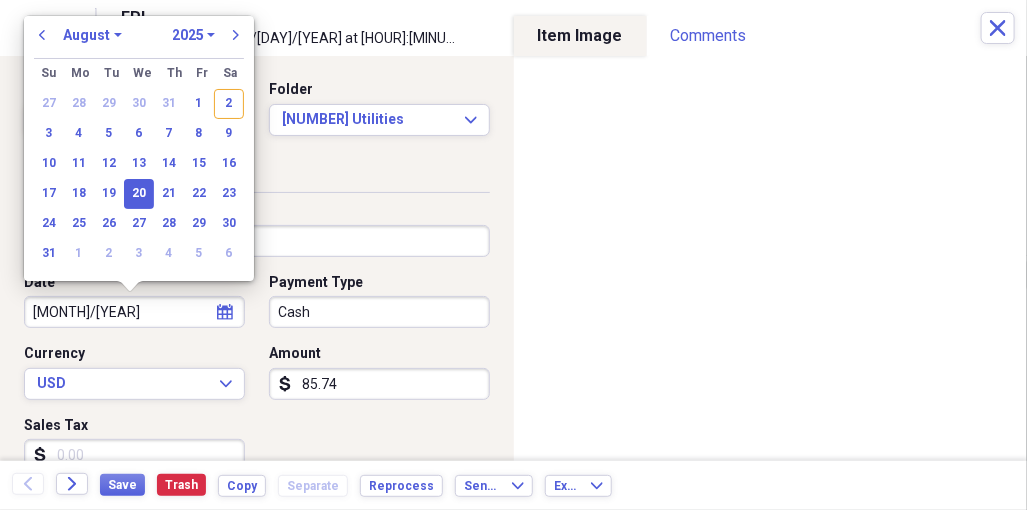 type on "[MONTH]/[NUMBER]/[YEAR]" 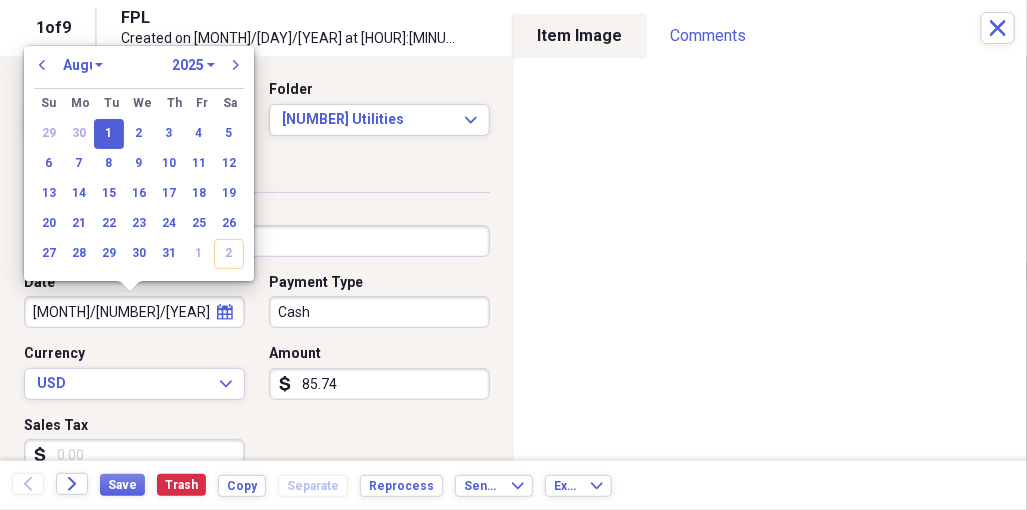 select on "6" 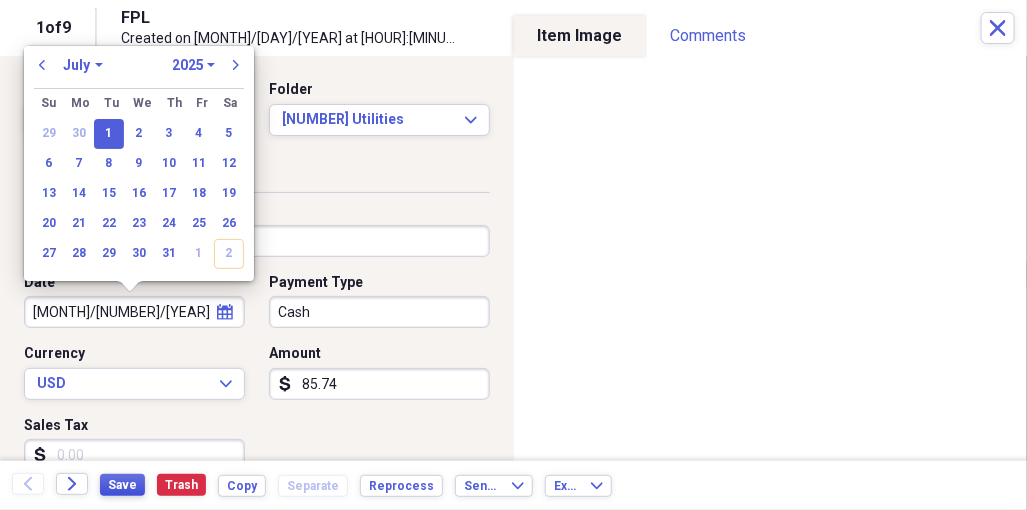 type on "07/01/2025" 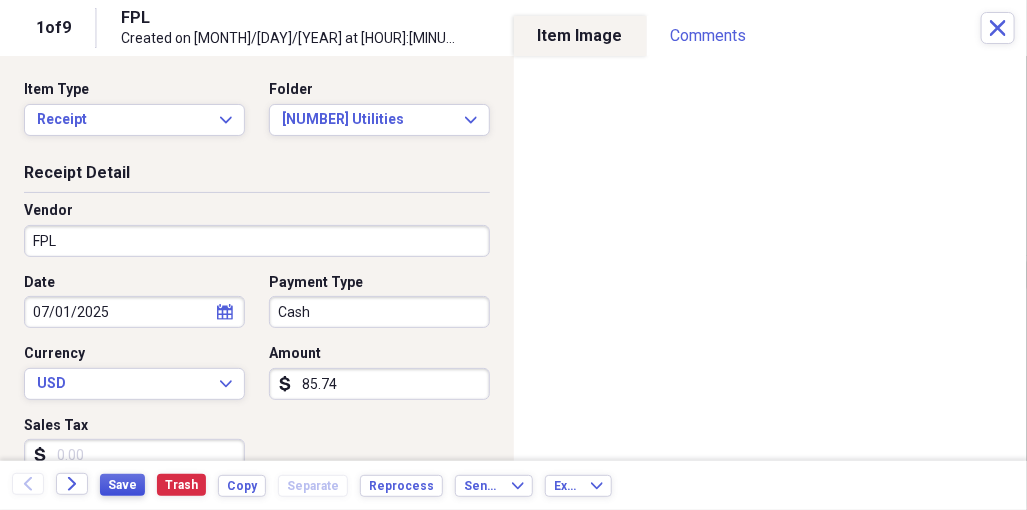 click on "Save" at bounding box center (122, 485) 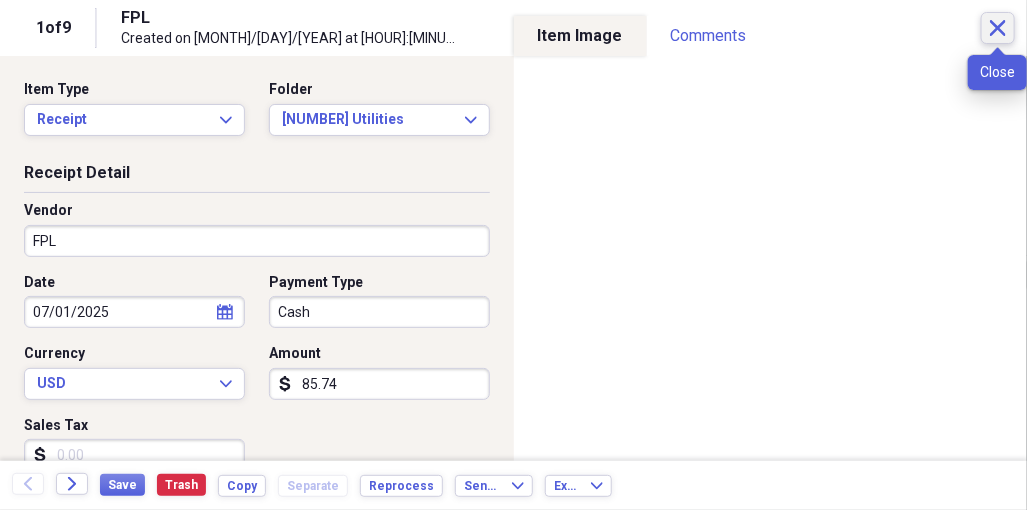 click on "Close" at bounding box center [998, 28] 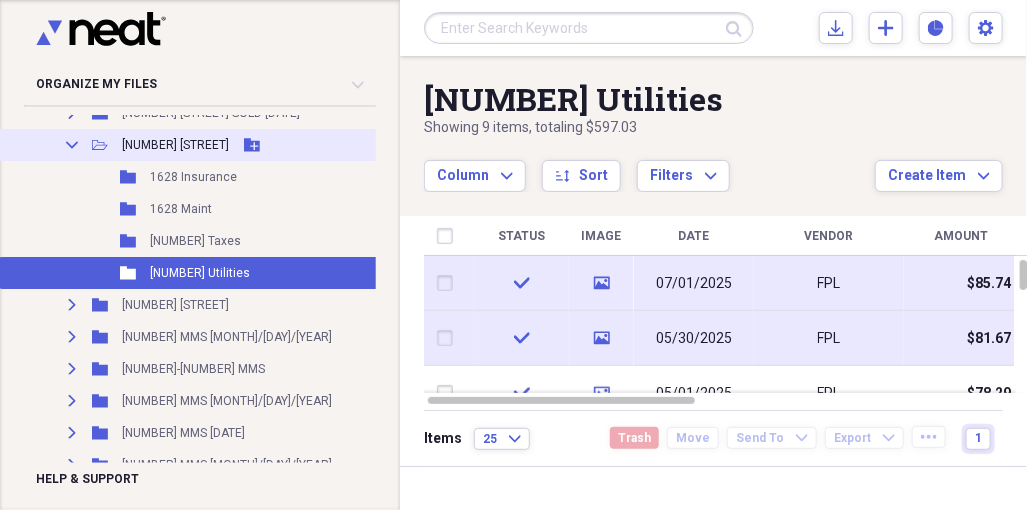 click on "Collapse" at bounding box center (72, 145) 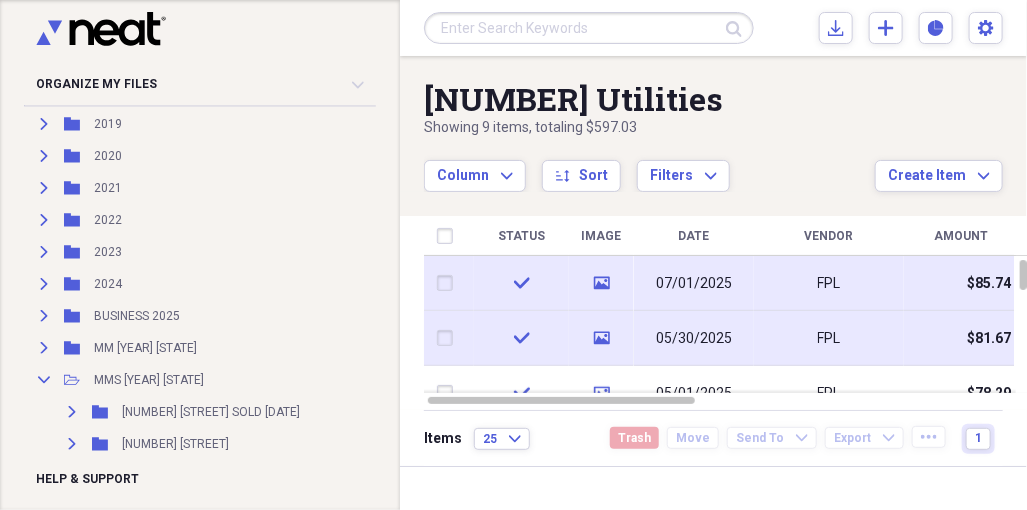 scroll, scrollTop: 230, scrollLeft: 0, axis: vertical 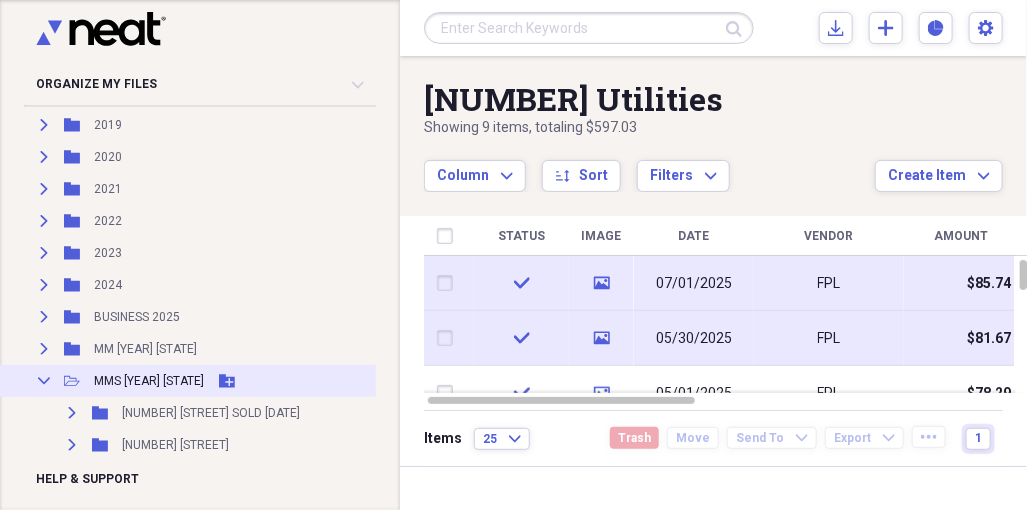 click on "Collapse" 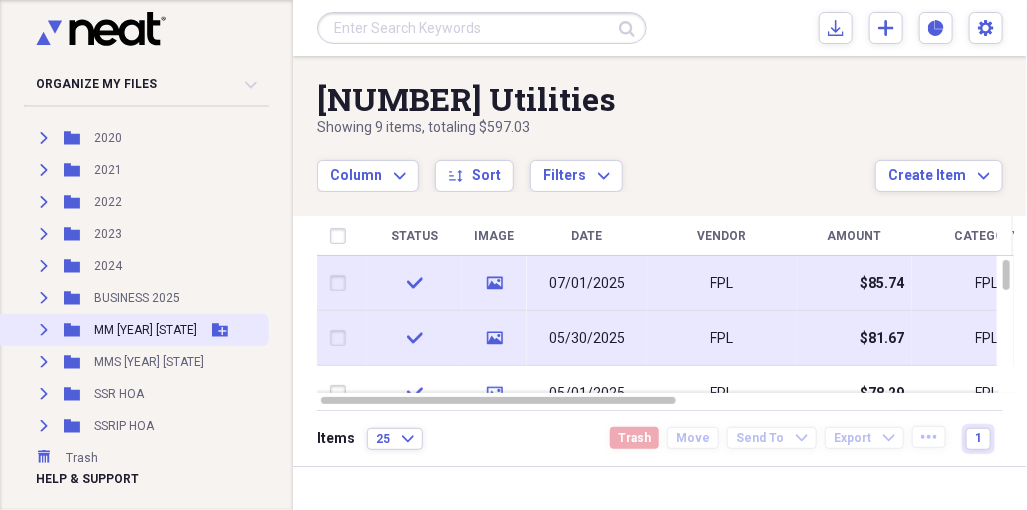 scroll, scrollTop: 258, scrollLeft: 0, axis: vertical 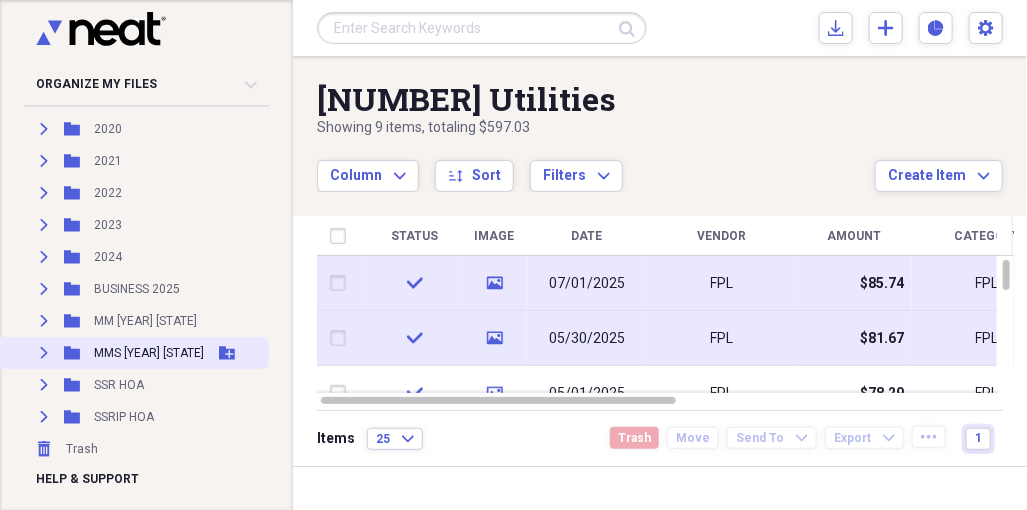 click on "MMS [YEAR] [STATE]" at bounding box center [149, 353] 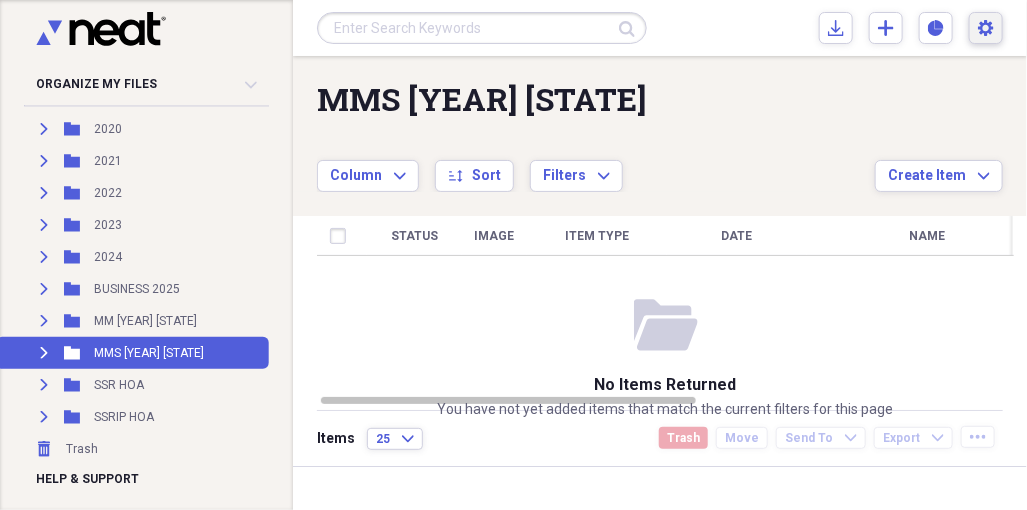 click 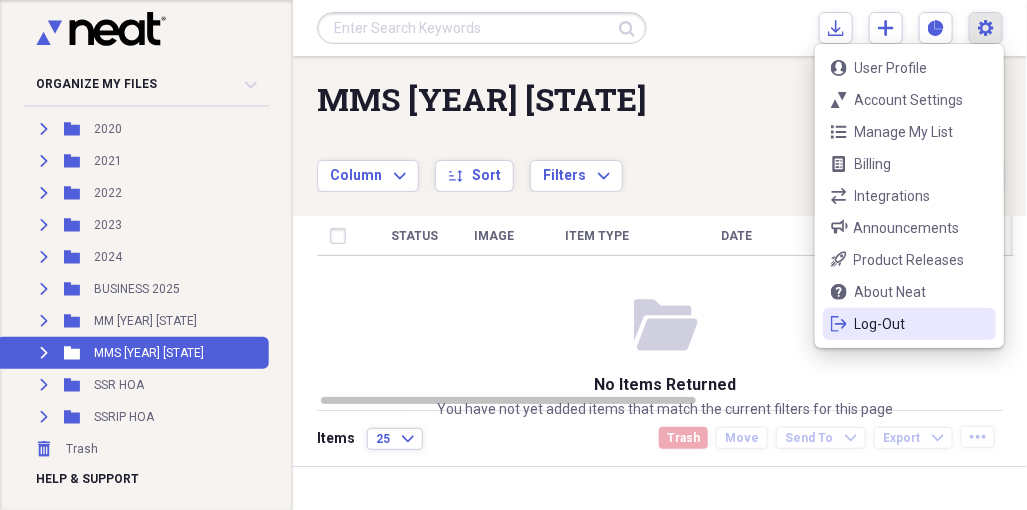 click on "Log-Out" at bounding box center (909, 324) 